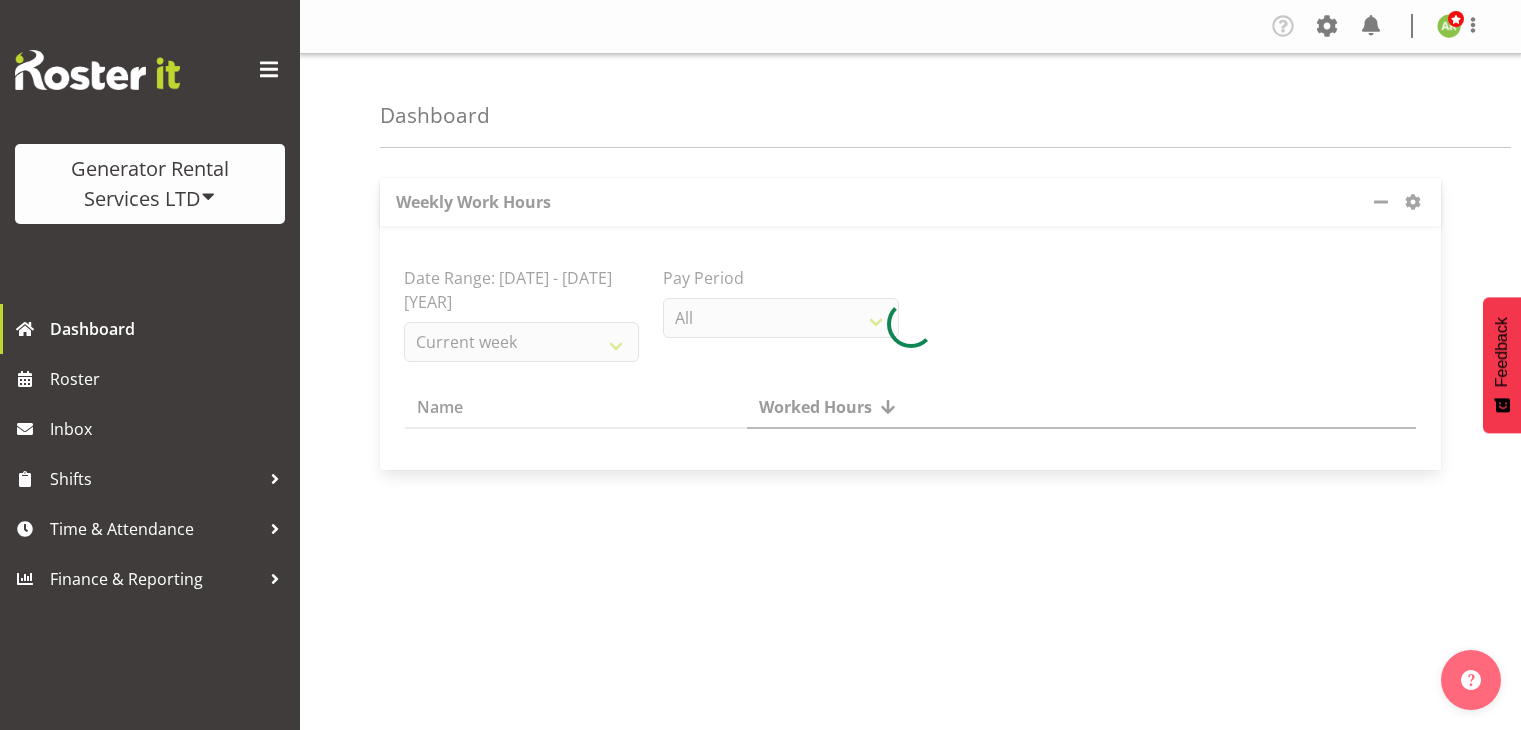 scroll, scrollTop: 0, scrollLeft: 0, axis: both 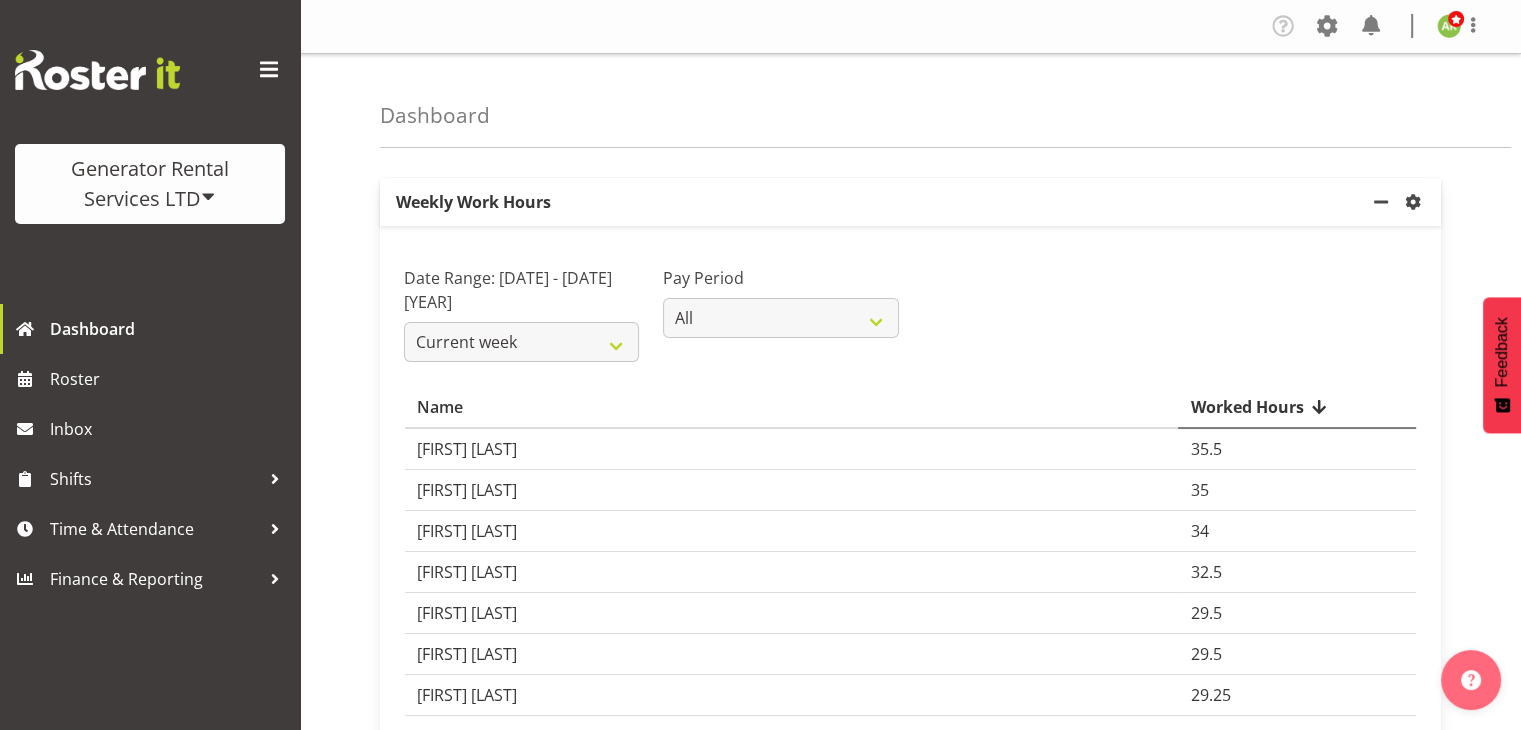 click on "Generator Rental Services LTD" at bounding box center (150, 184) 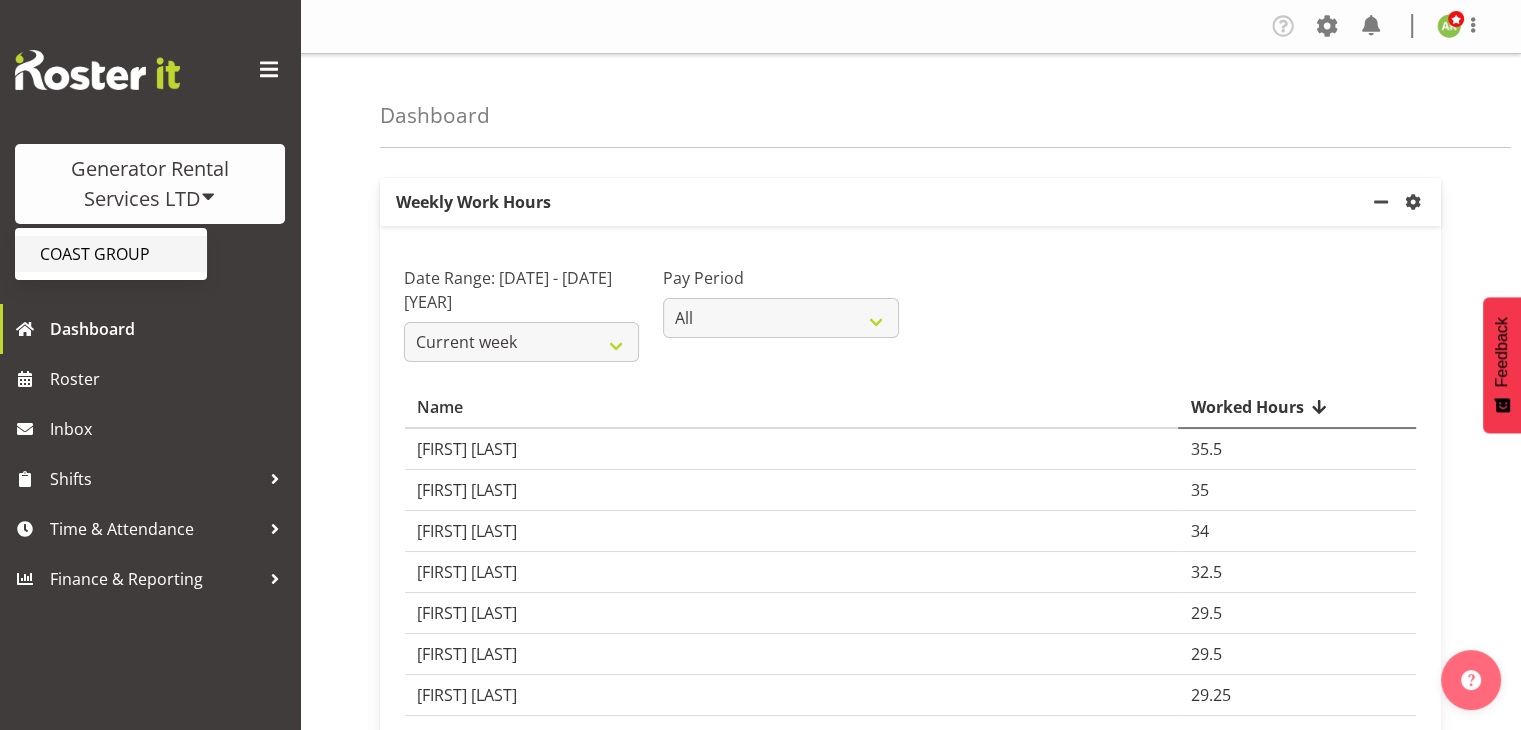 click on "COAST GROUP" at bounding box center (111, 254) 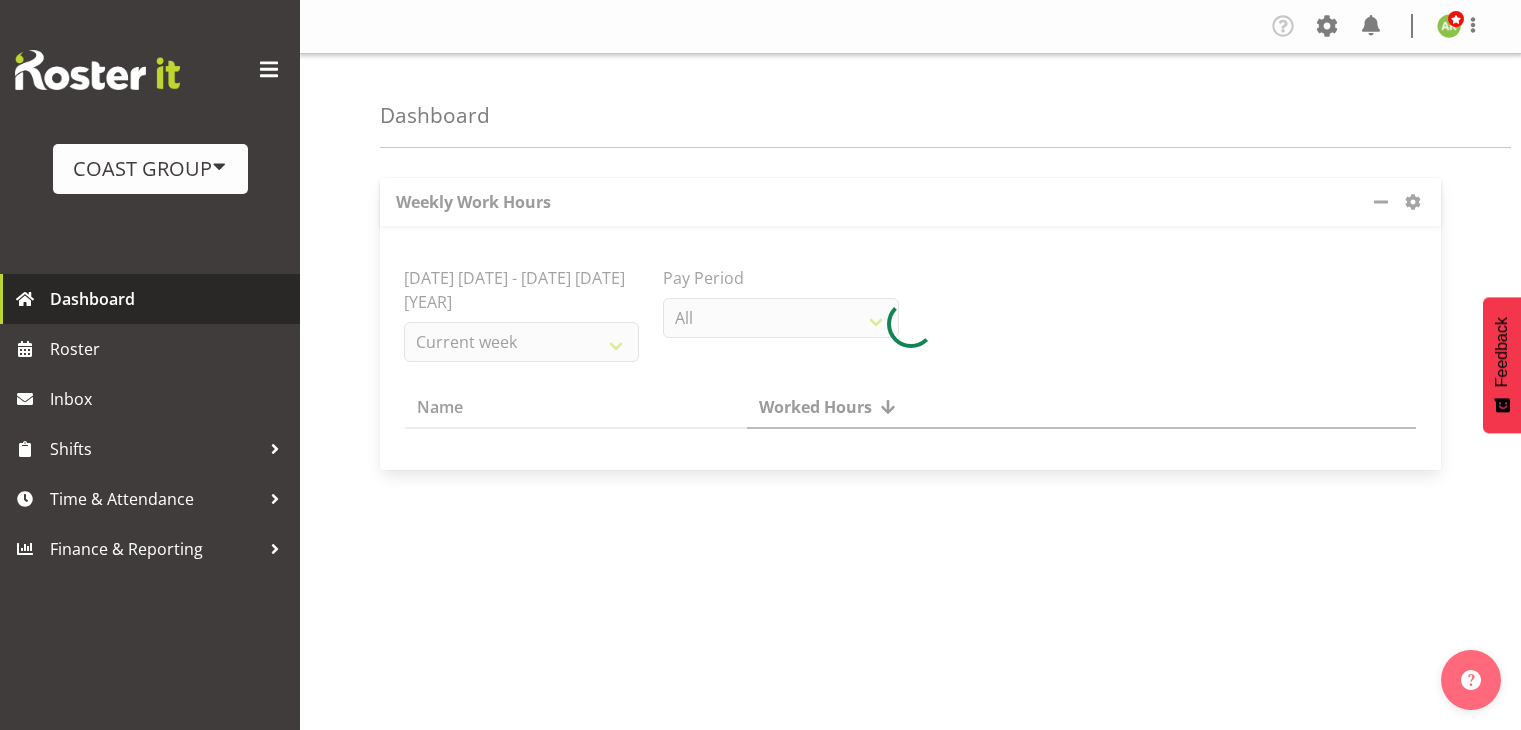 scroll, scrollTop: 0, scrollLeft: 0, axis: both 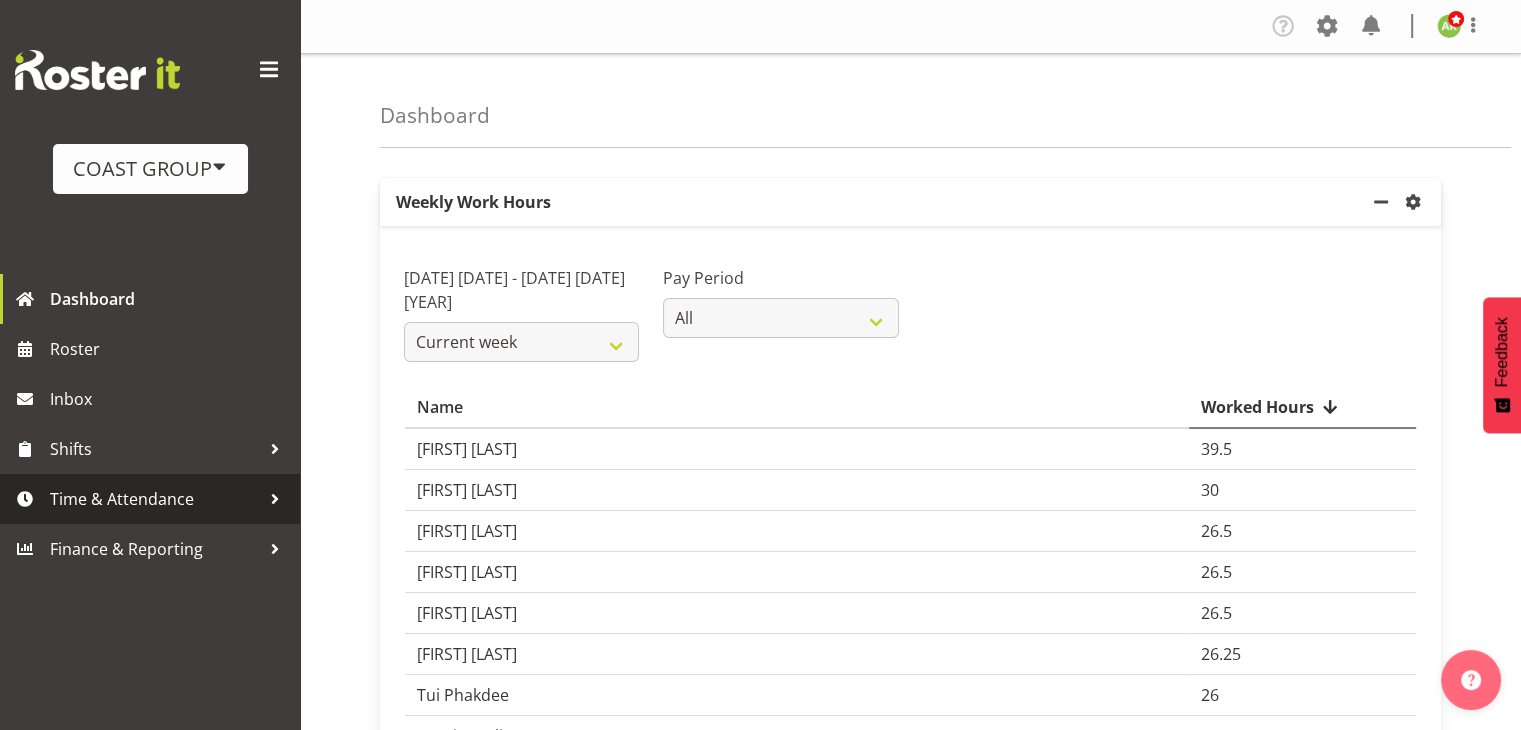 click on "Time & Attendance" at bounding box center (155, 499) 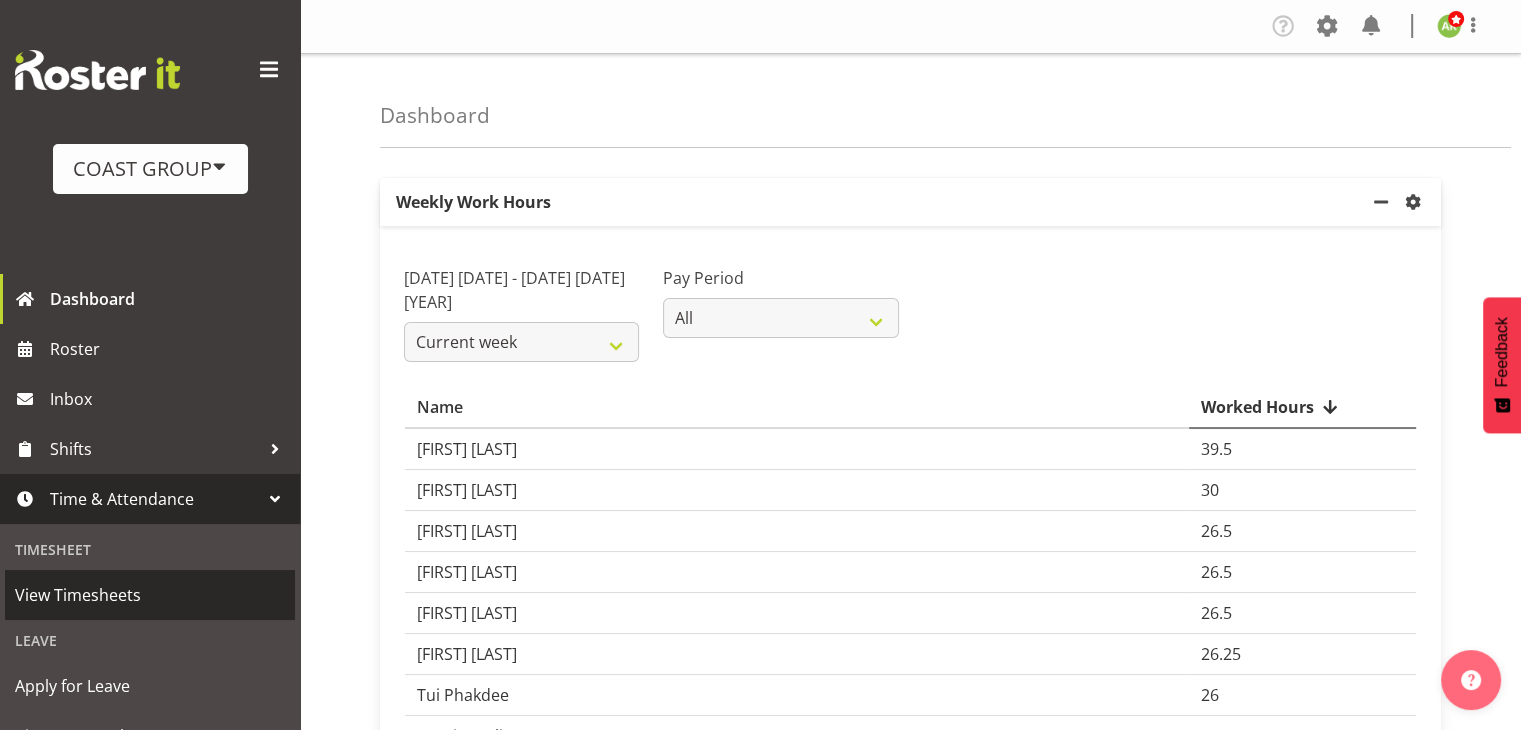 click on "View Timesheets" at bounding box center [150, 595] 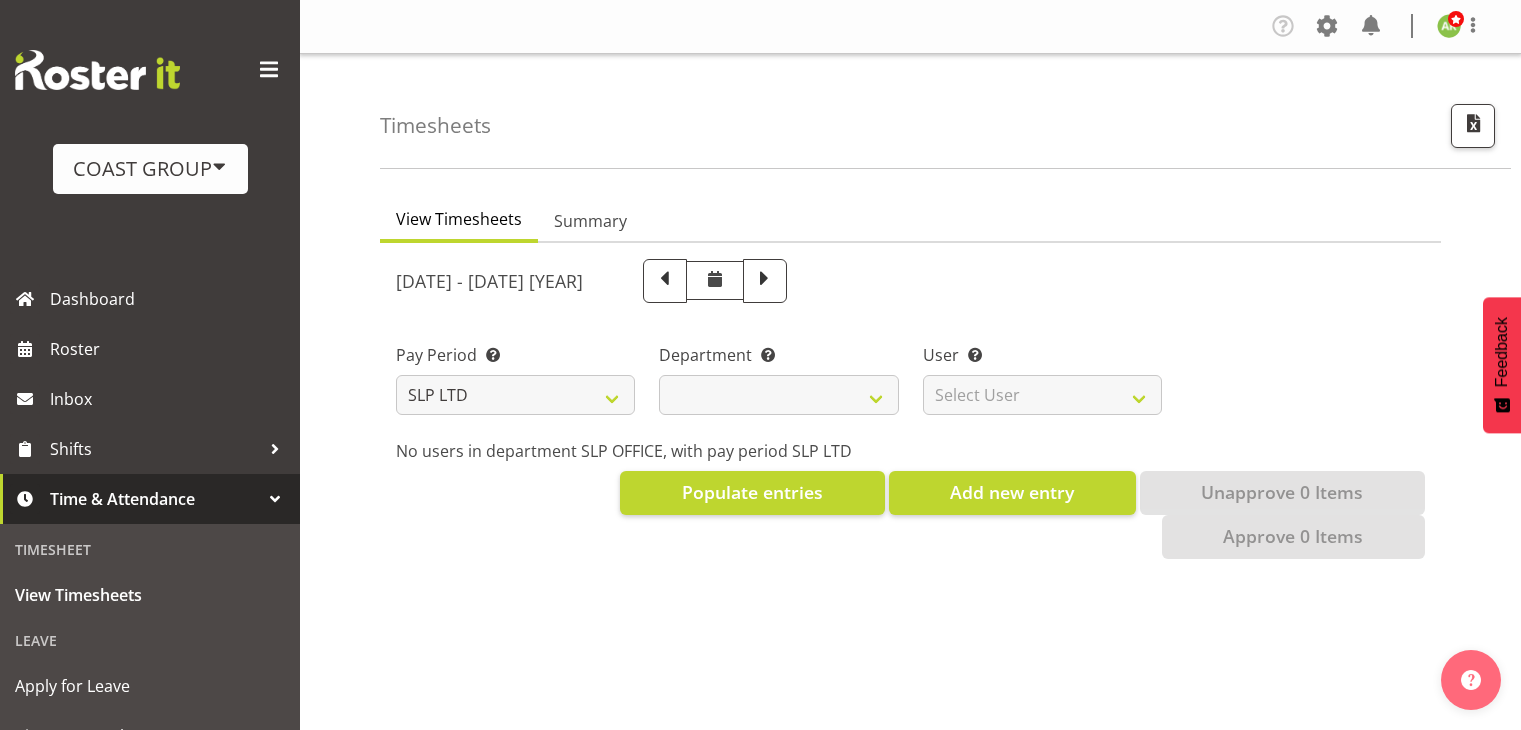 scroll, scrollTop: 0, scrollLeft: 0, axis: both 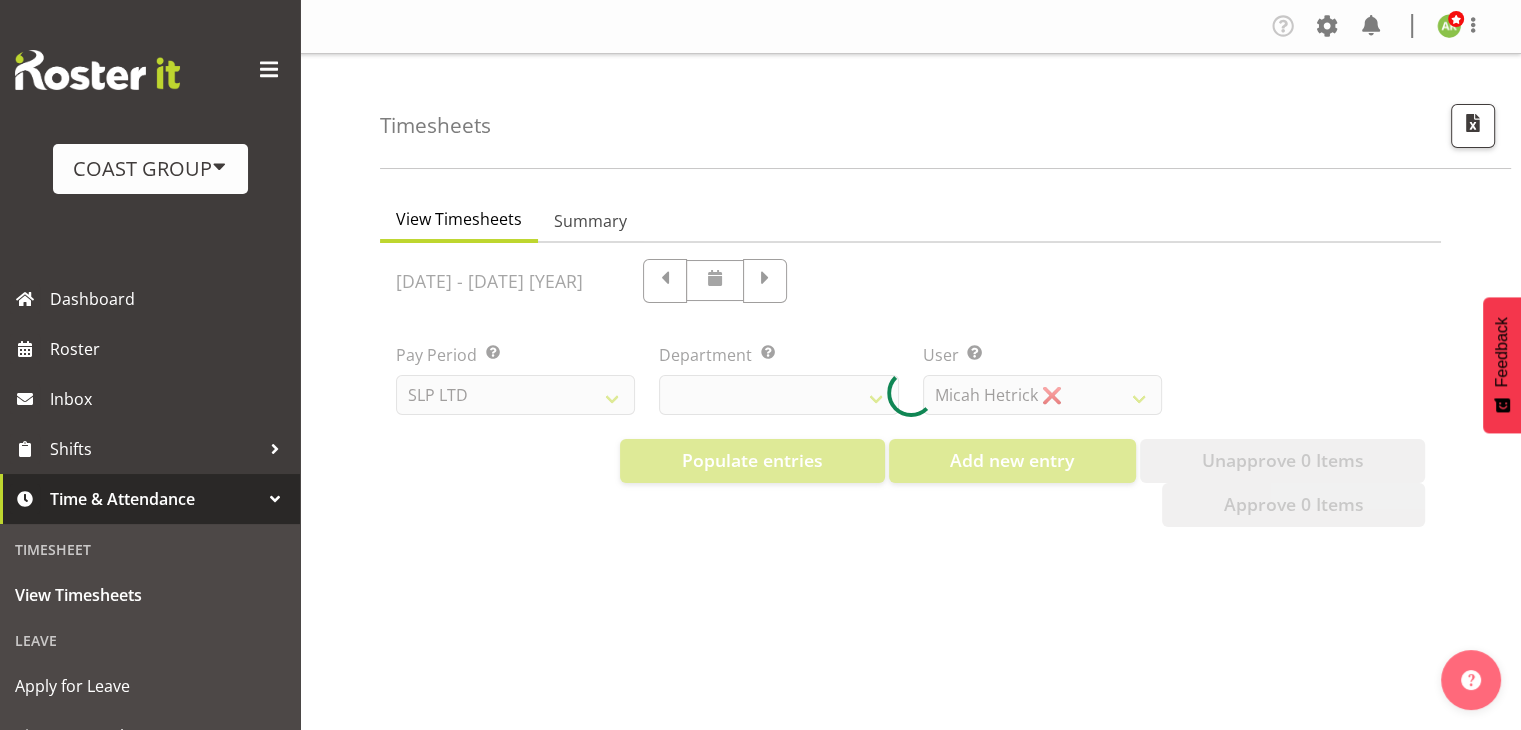 select on "25" 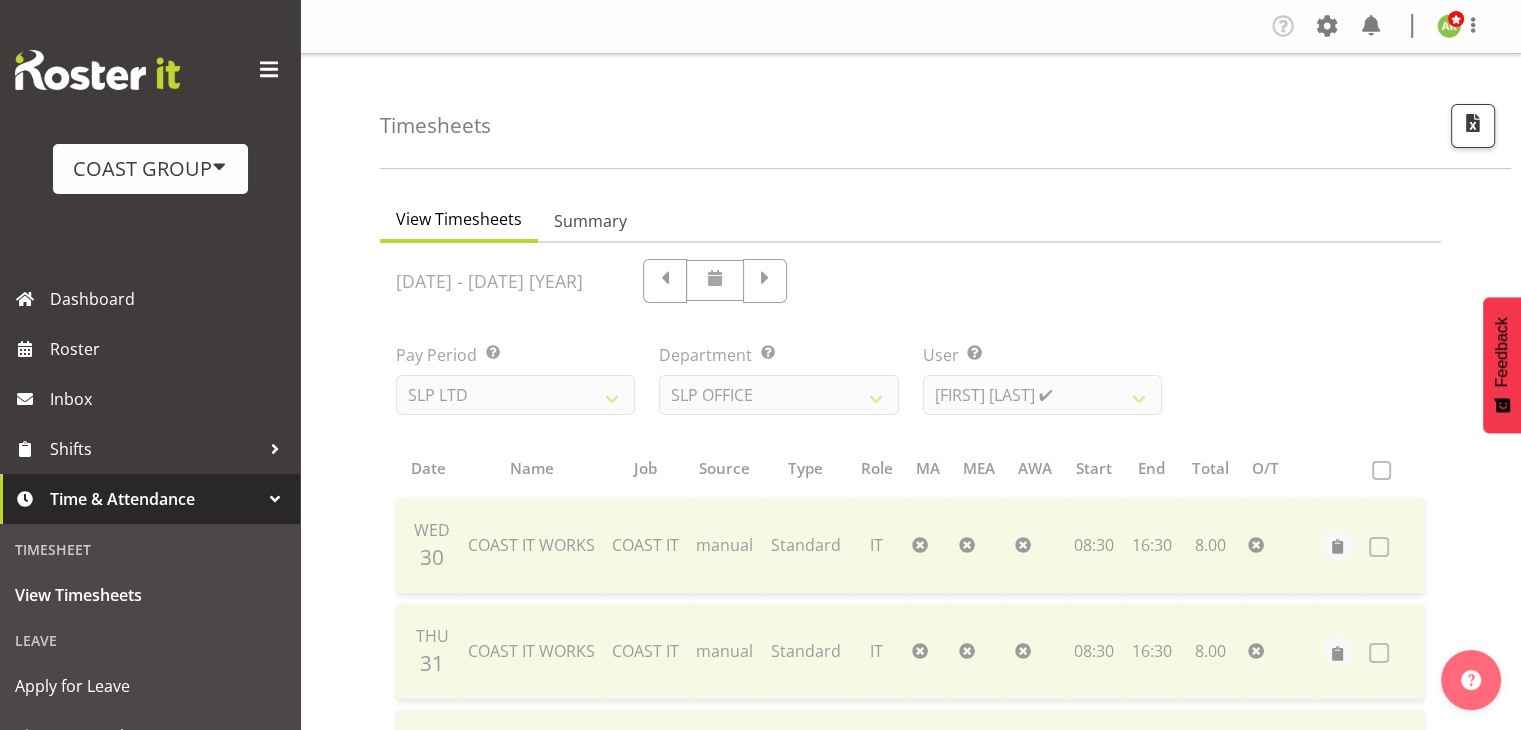click at bounding box center [910, 802] 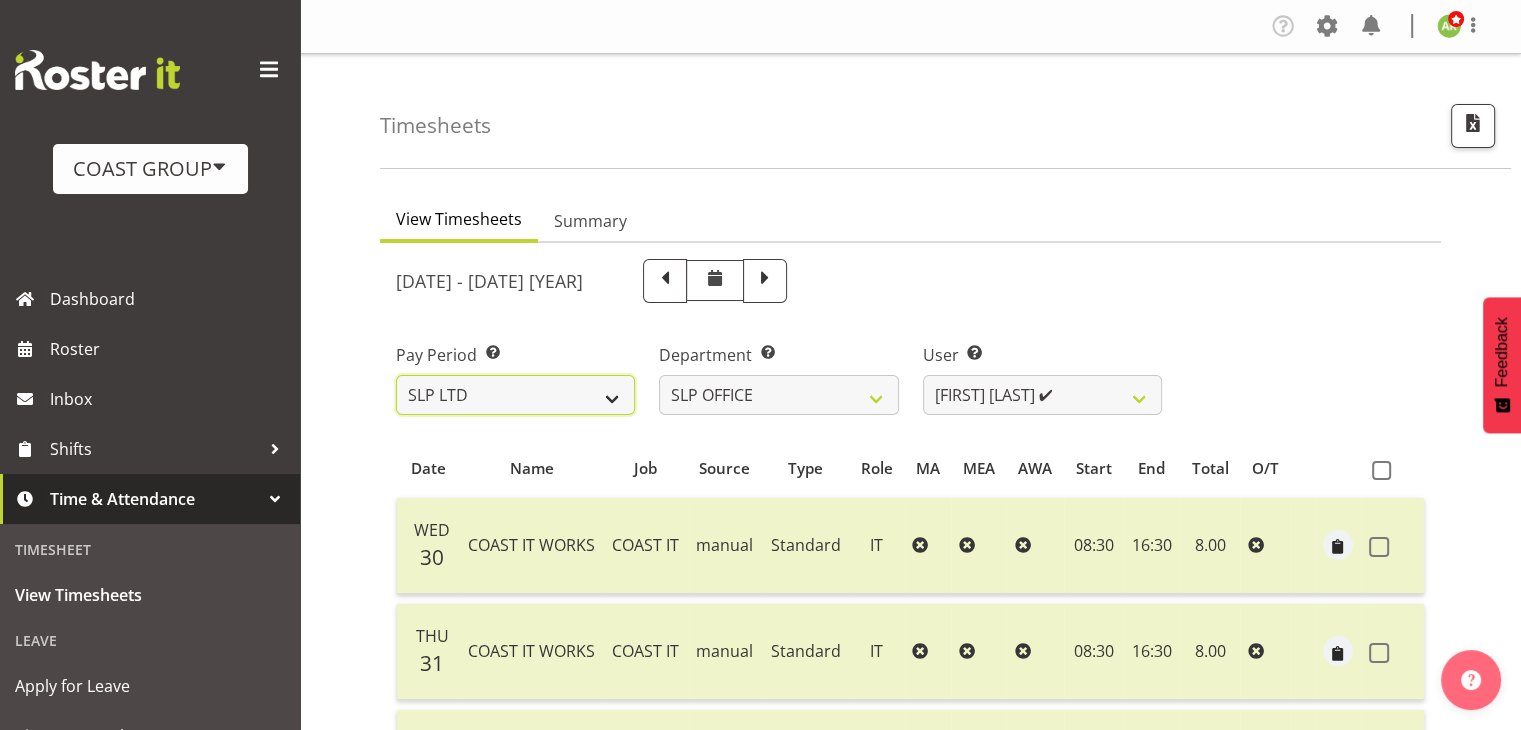 click on "SLP LTD EHS LTD DW LTD VEHICLES Carlton Events Hamilton 120 Limited Wellington 130 Limited" at bounding box center [515, 395] 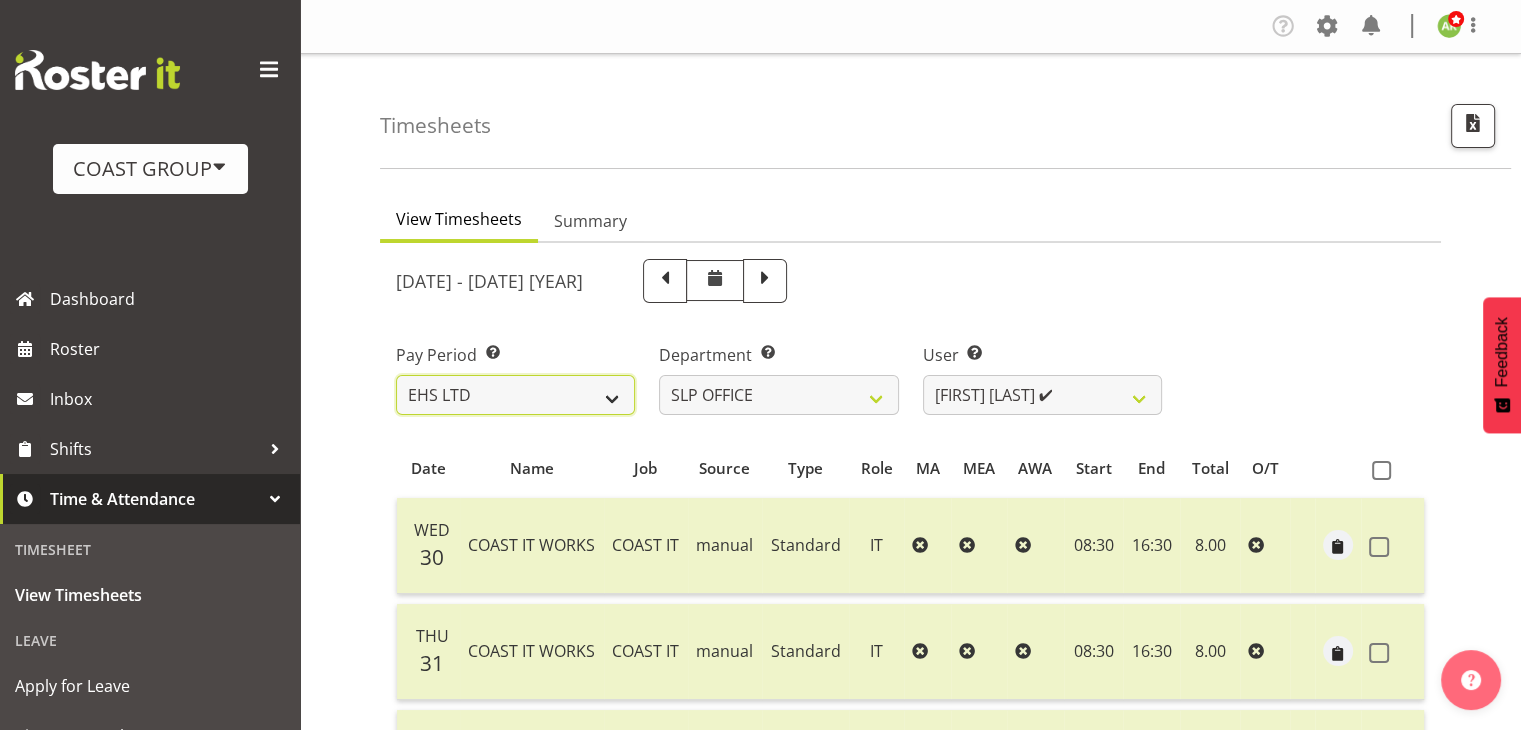 click on "SLP LTD EHS LTD DW LTD VEHICLES Carlton Events Hamilton 120 Limited Wellington 130 Limited" at bounding box center (515, 395) 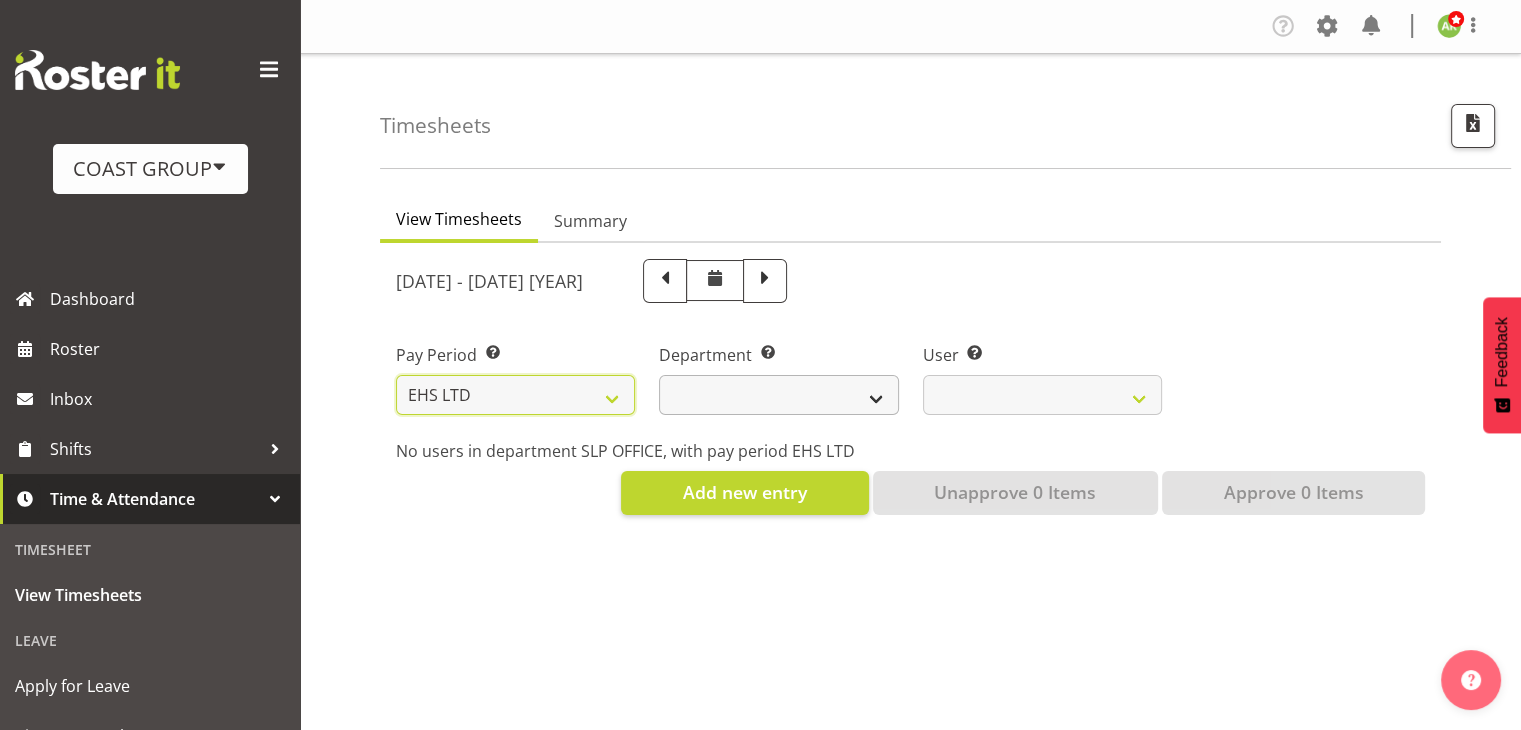 select 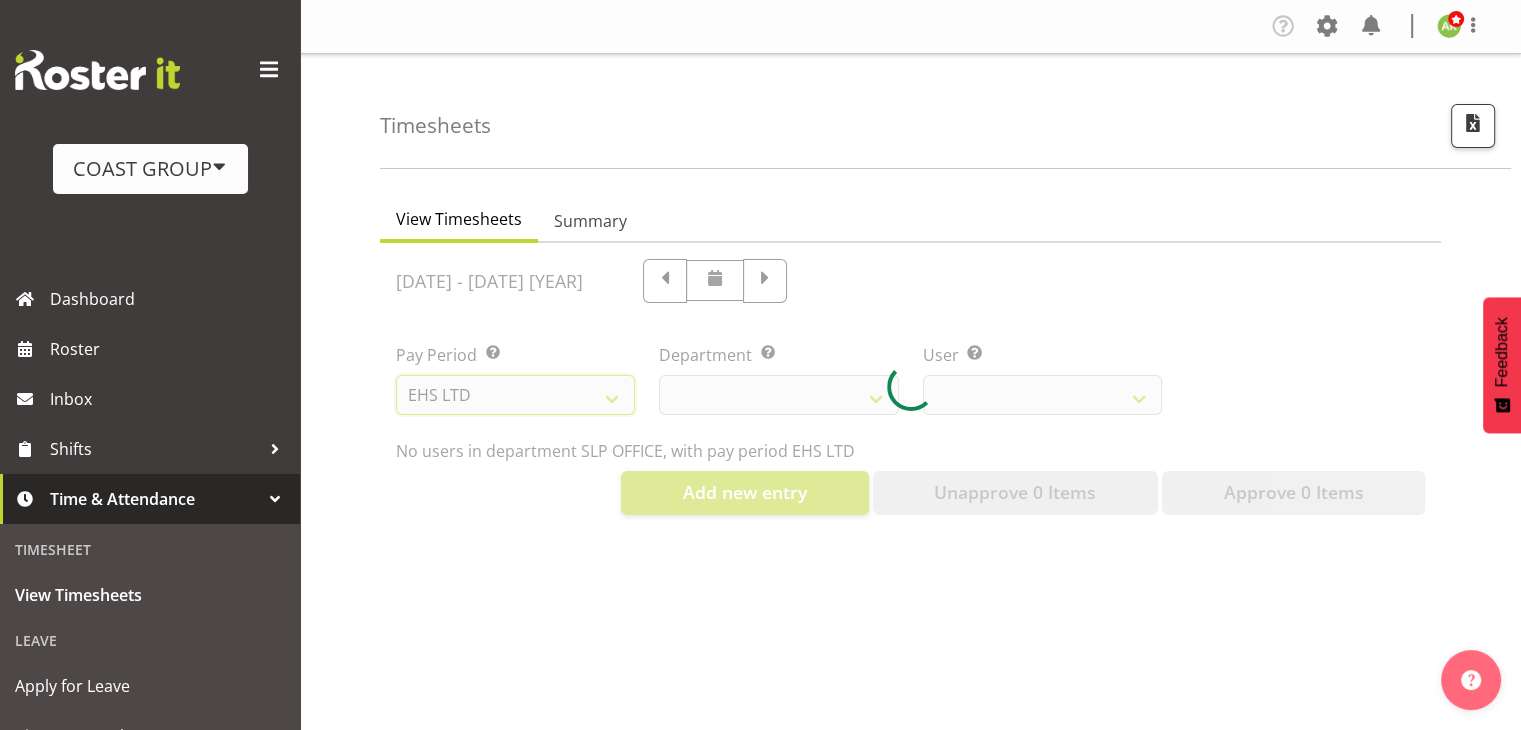 select 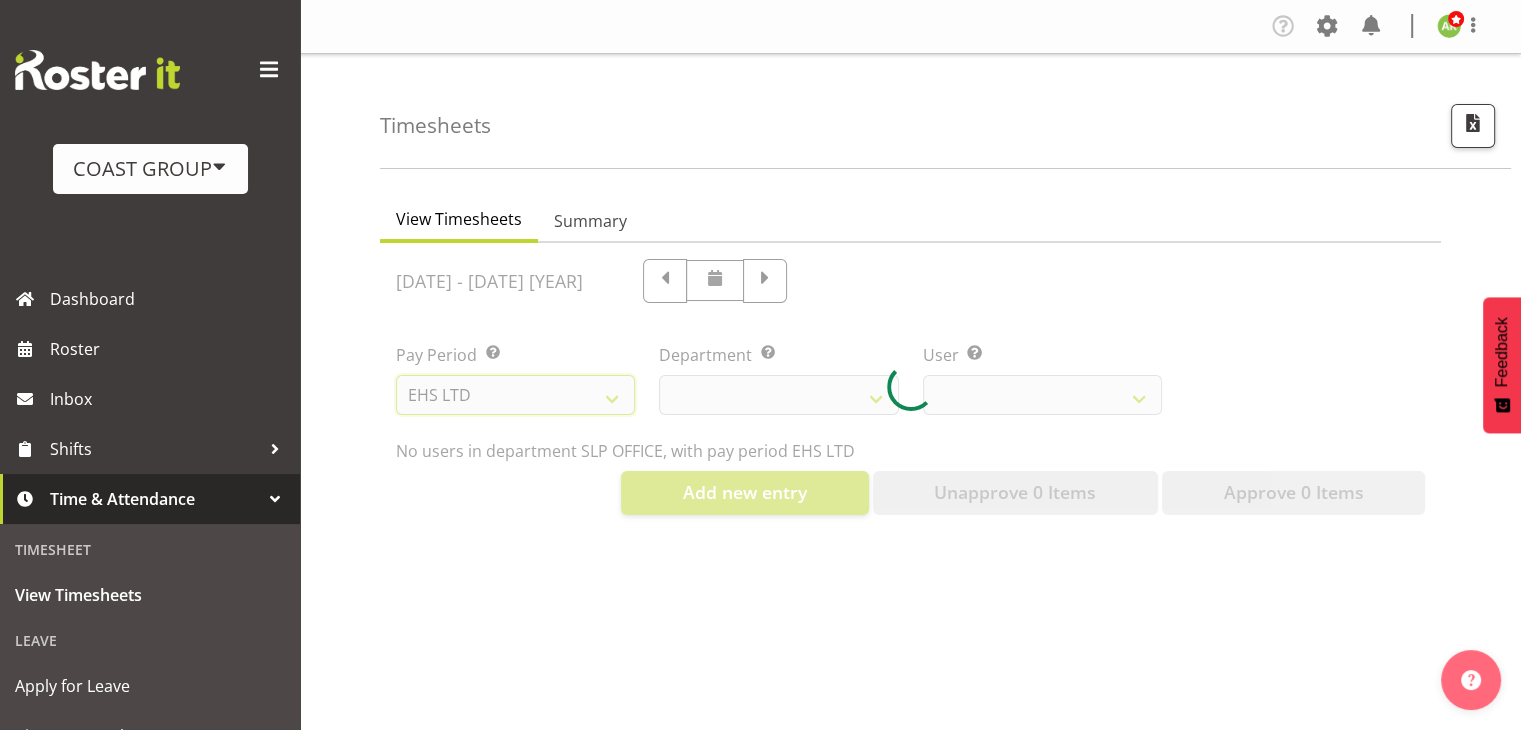 select 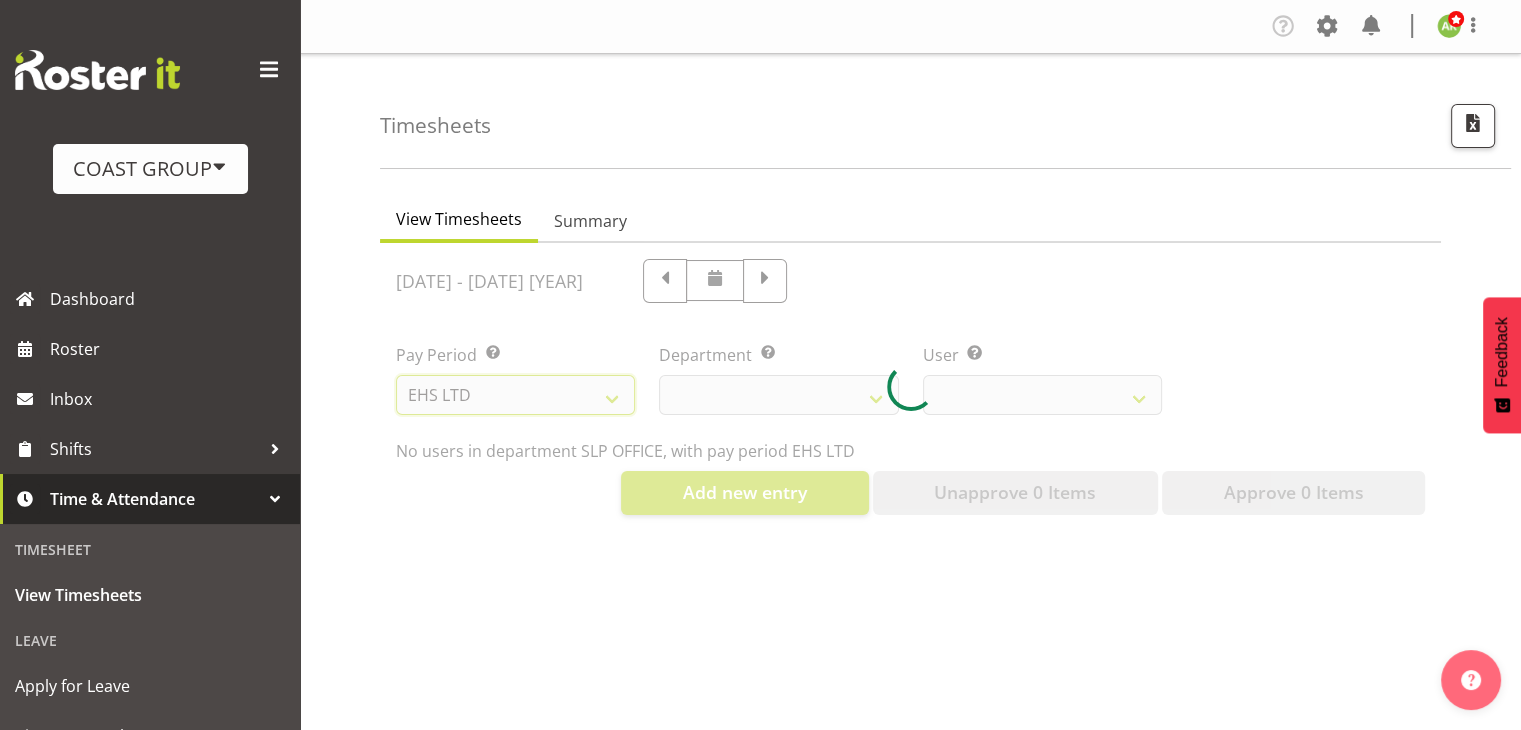 select 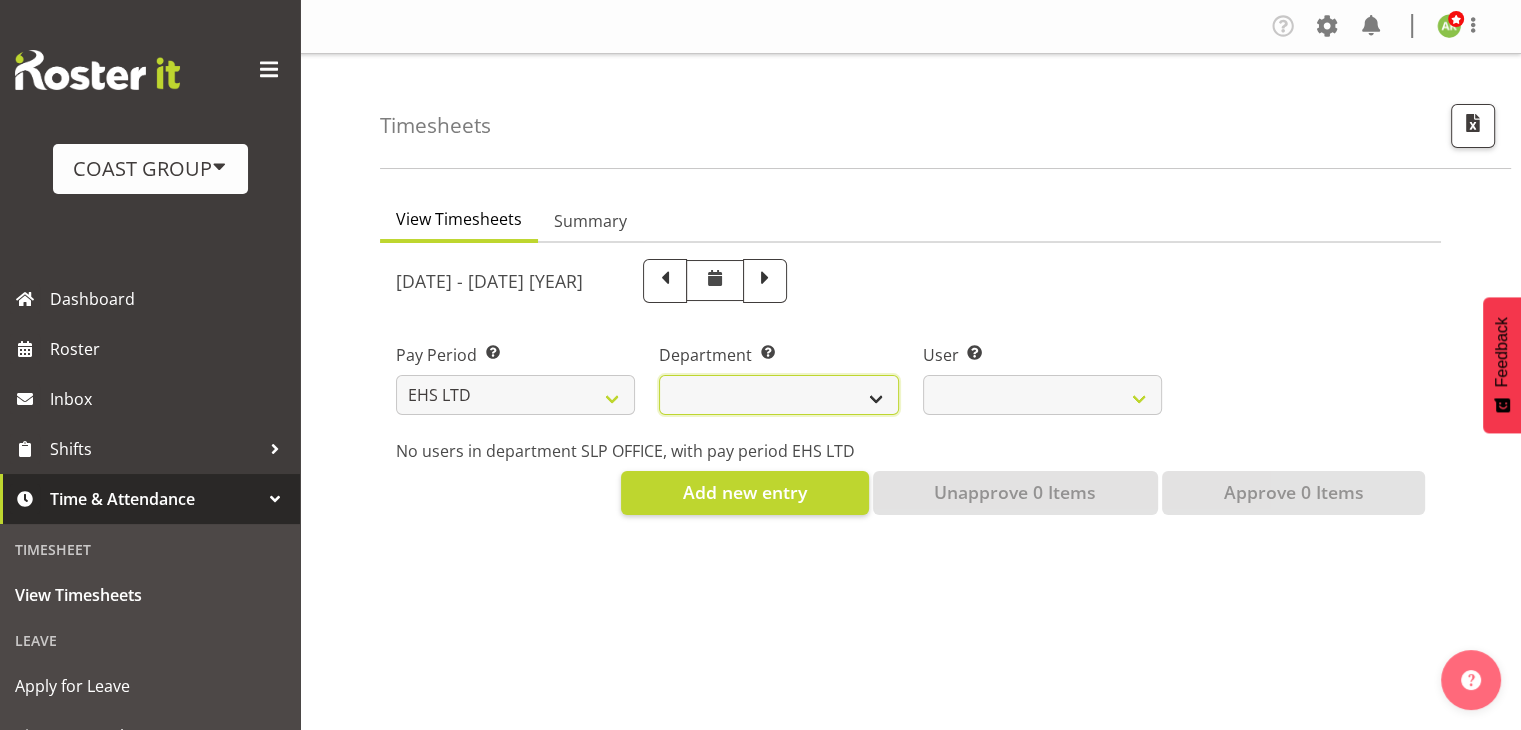 click on "EHS AKL ACCOUNTS
EHS AKL CARPET
EHS AKL D&B
EHS AKL DESIGNER
EHS AKL FURNITURE
EHS AKL PANEL
EHS AKL SALES
EHS CHC OPS
EHS CHC SALES
EHS HLZ
EHS WLG OPS
EHS WLG SALES" at bounding box center [778, 395] 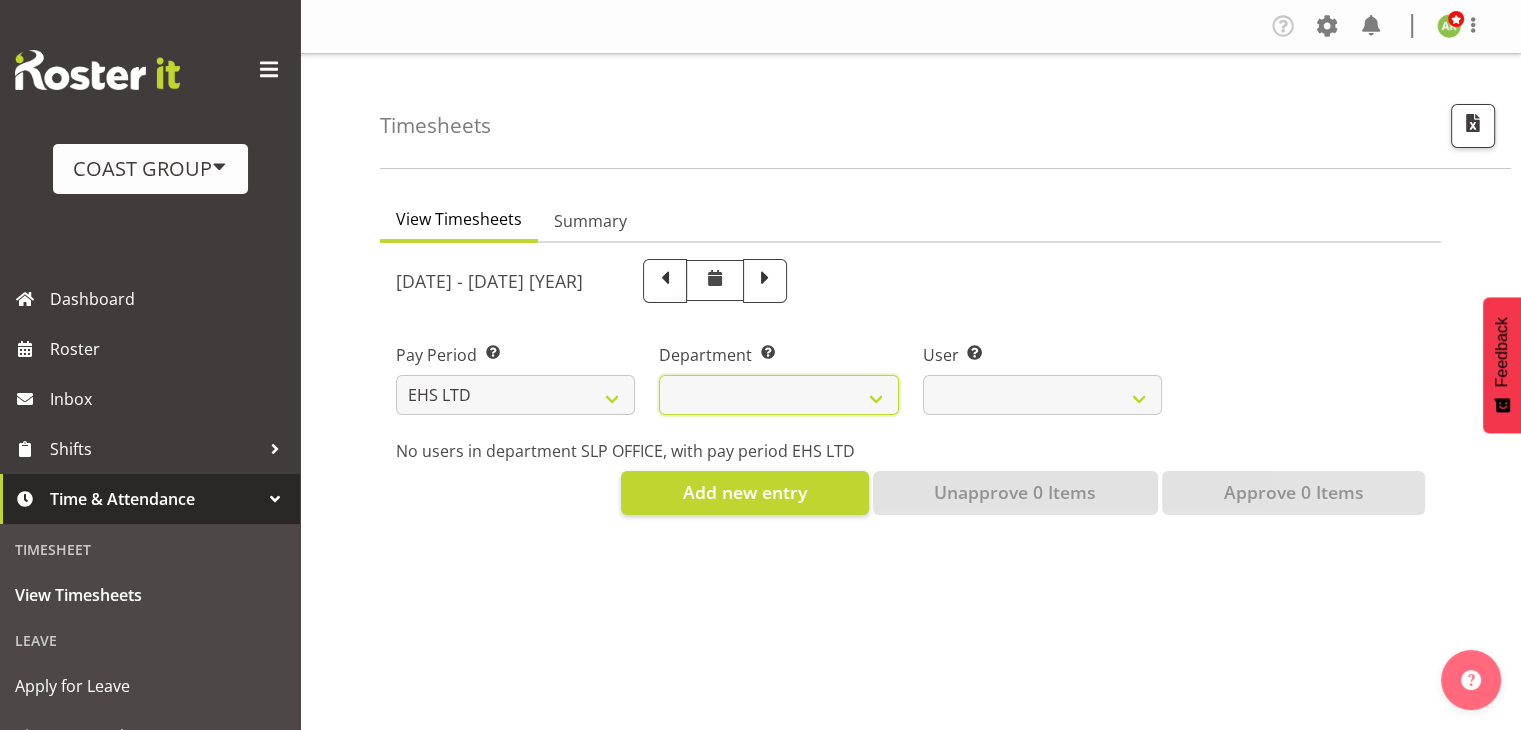 select on "37" 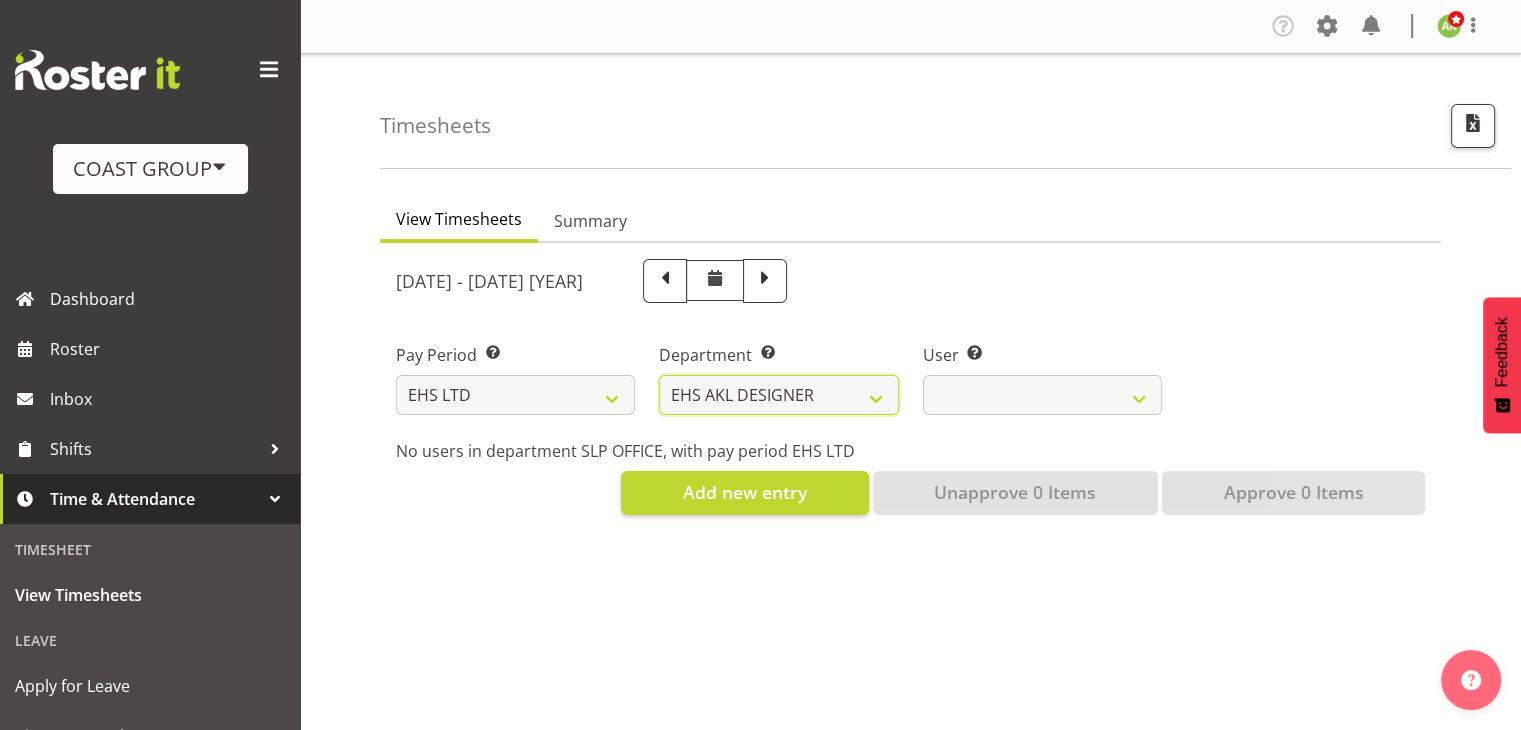 click on "EHS AKL ACCOUNTS
EHS AKL CARPET
EHS AKL D&B
EHS AKL DESIGNER
EHS AKL FURNITURE
EHS AKL PANEL
EHS AKL SALES
EHS CHC OPS
EHS CHC SALES
EHS HLZ
EHS WLG OPS
EHS WLG SALES" at bounding box center [778, 395] 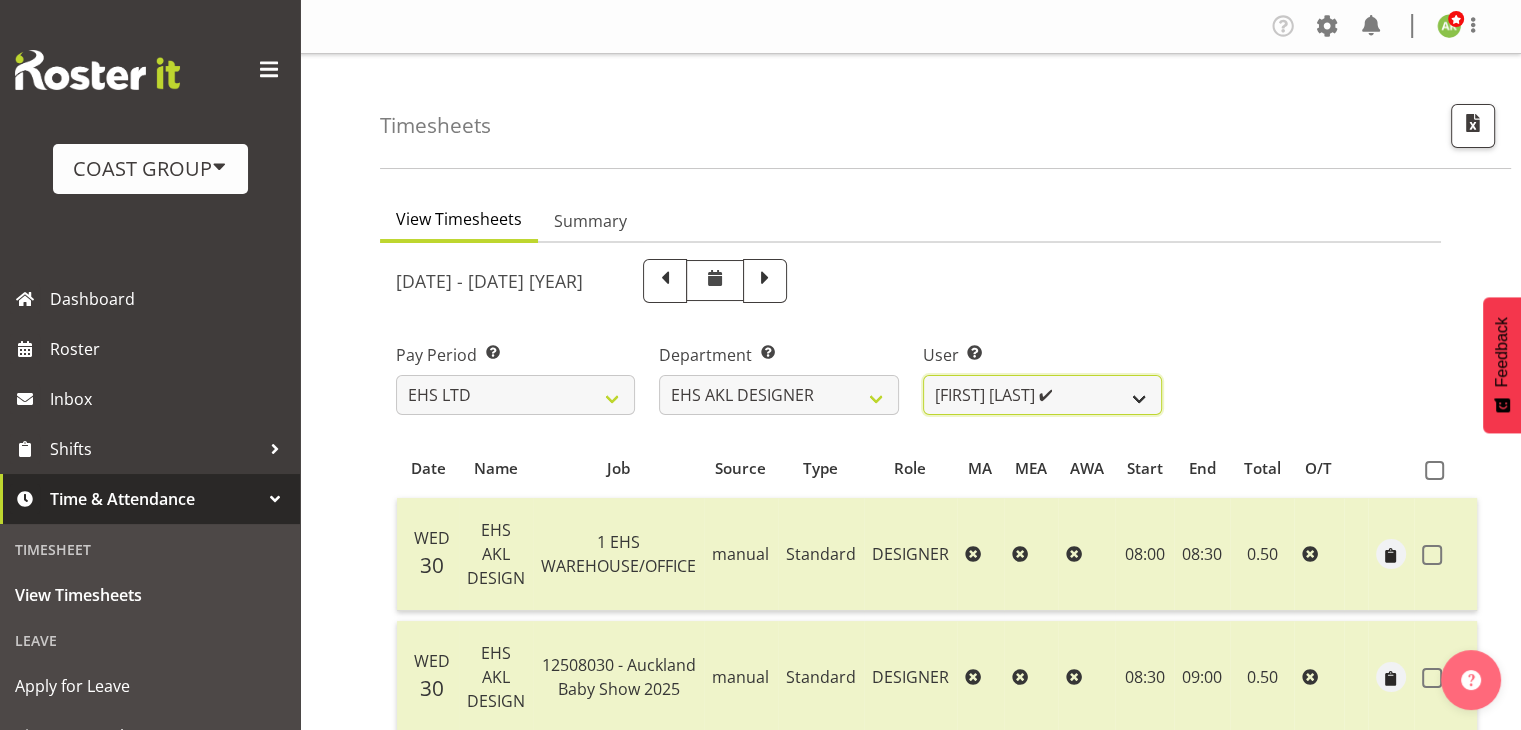 click on "[FIRST] [LAST]
✔
[FIRST] [LAST]
✔
[FIRST] [LAST]
✔
[FIRST] [LAST]
✔
[FIRST] [LAST]
✔" at bounding box center [1042, 395] 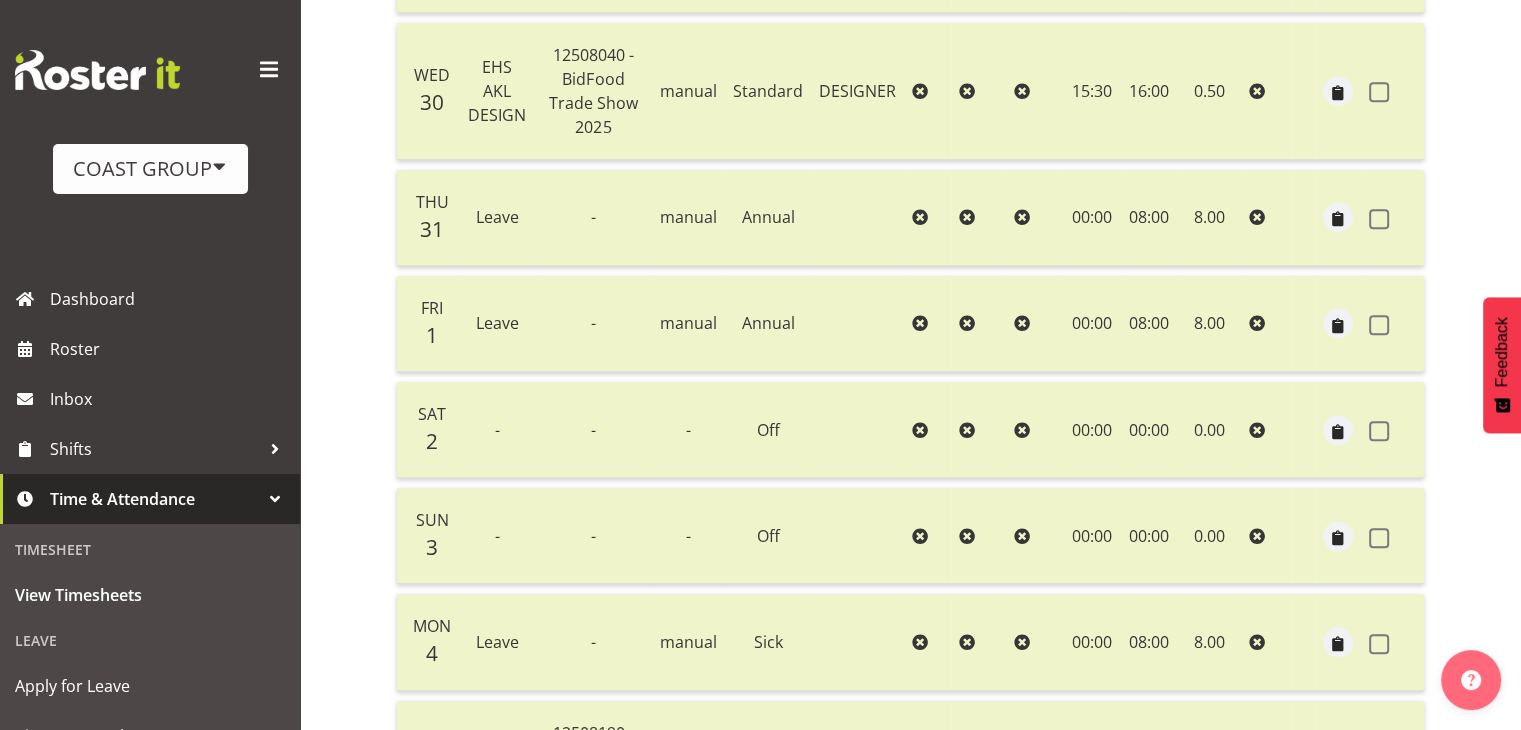 scroll, scrollTop: 1600, scrollLeft: 0, axis: vertical 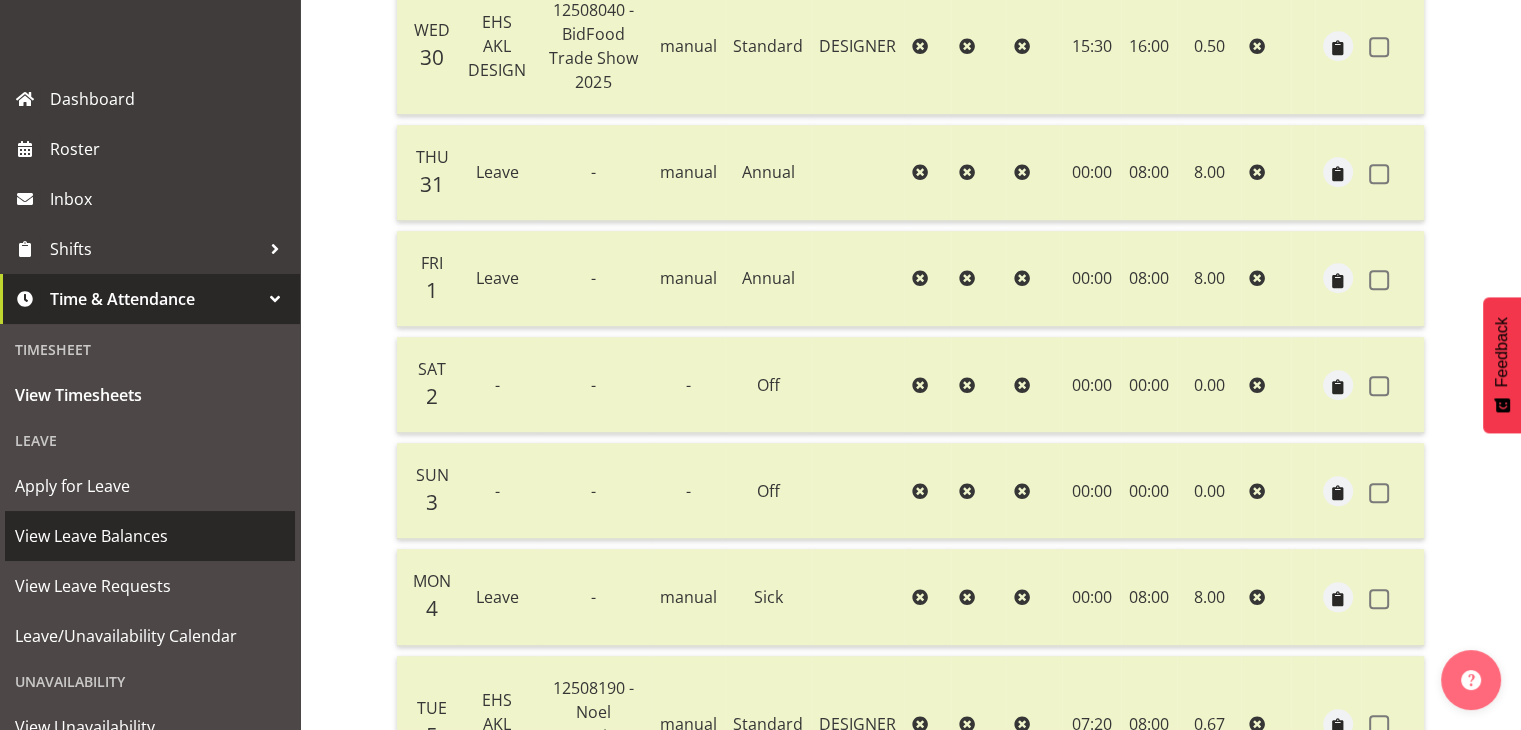 click on "View Leave Balances" at bounding box center (150, 536) 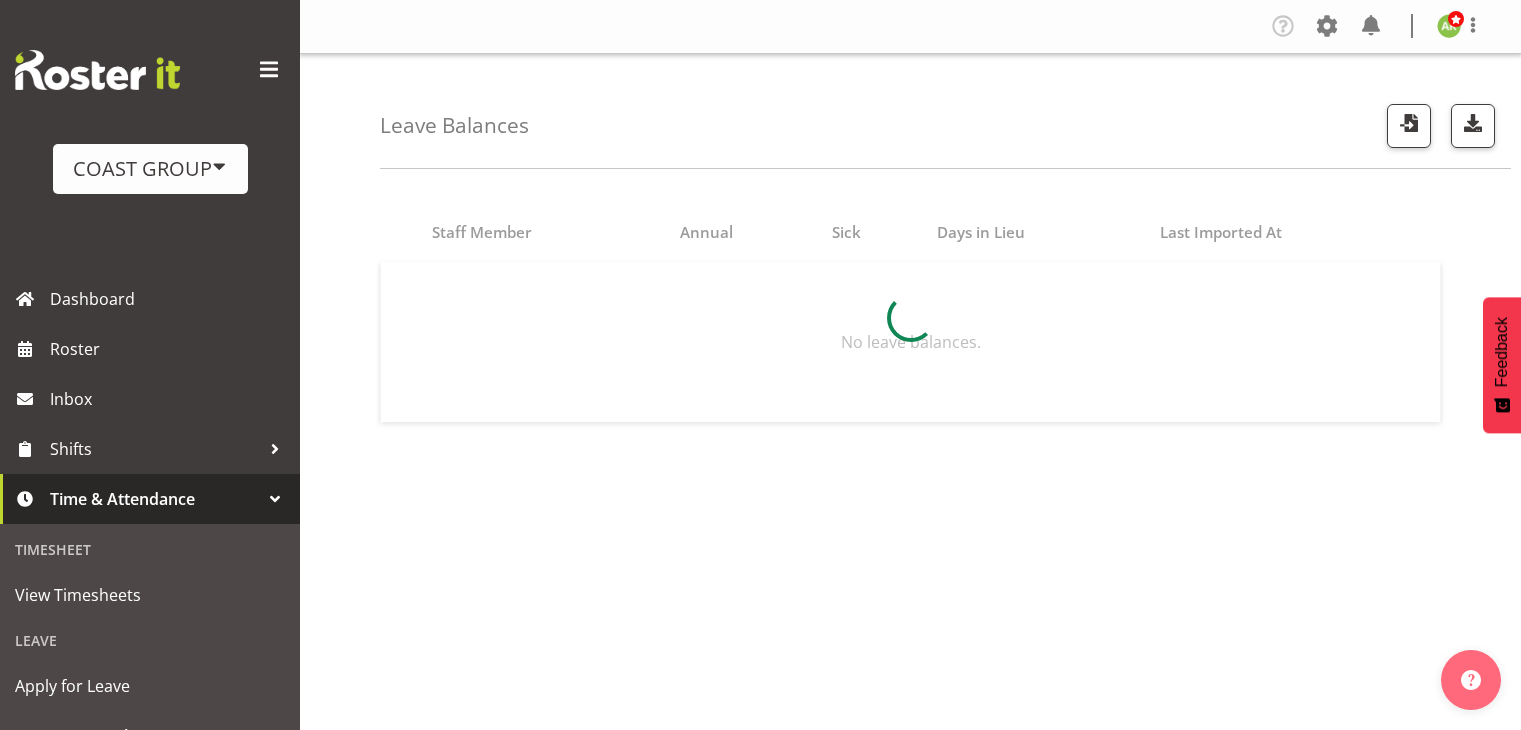 scroll, scrollTop: 0, scrollLeft: 0, axis: both 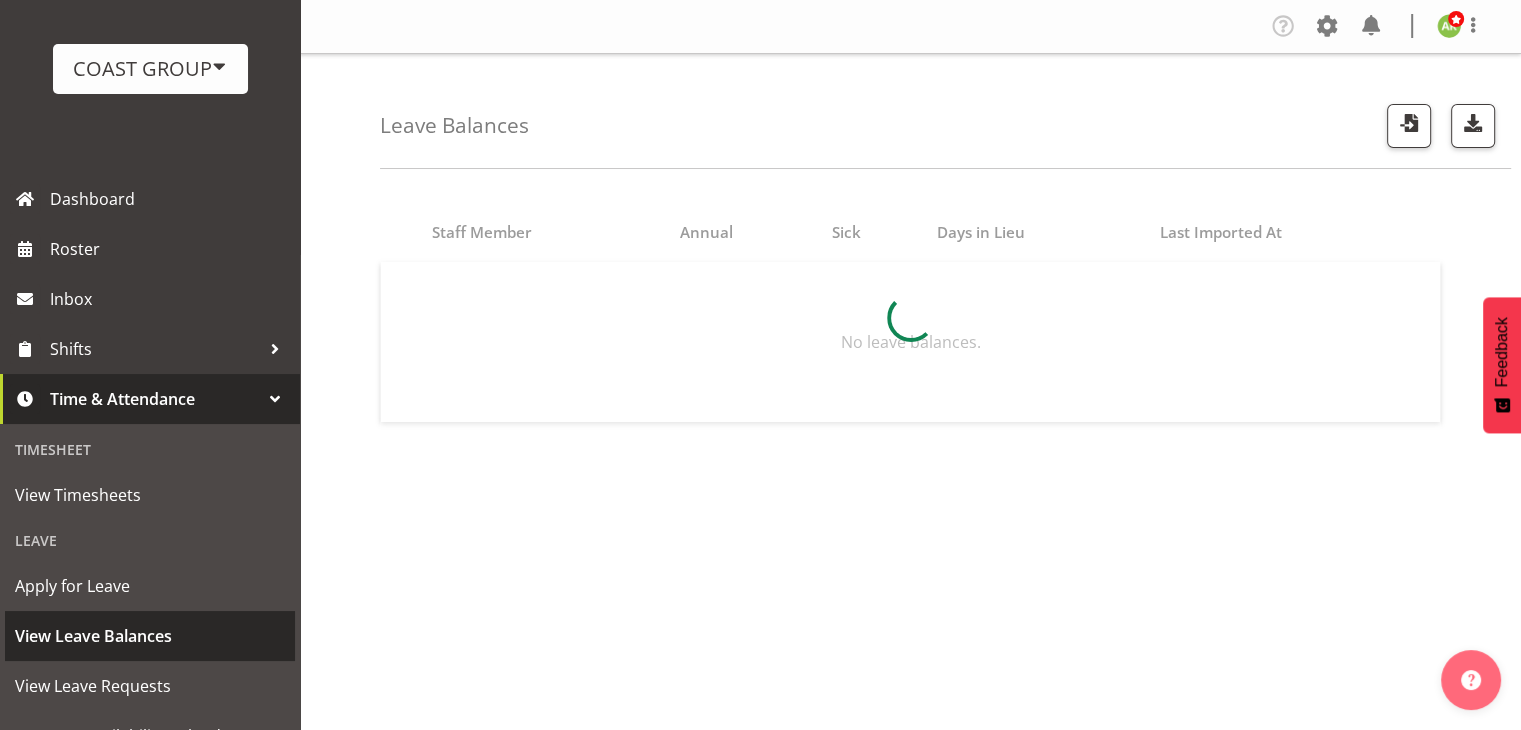 click on "View Leave Balances" at bounding box center [150, 636] 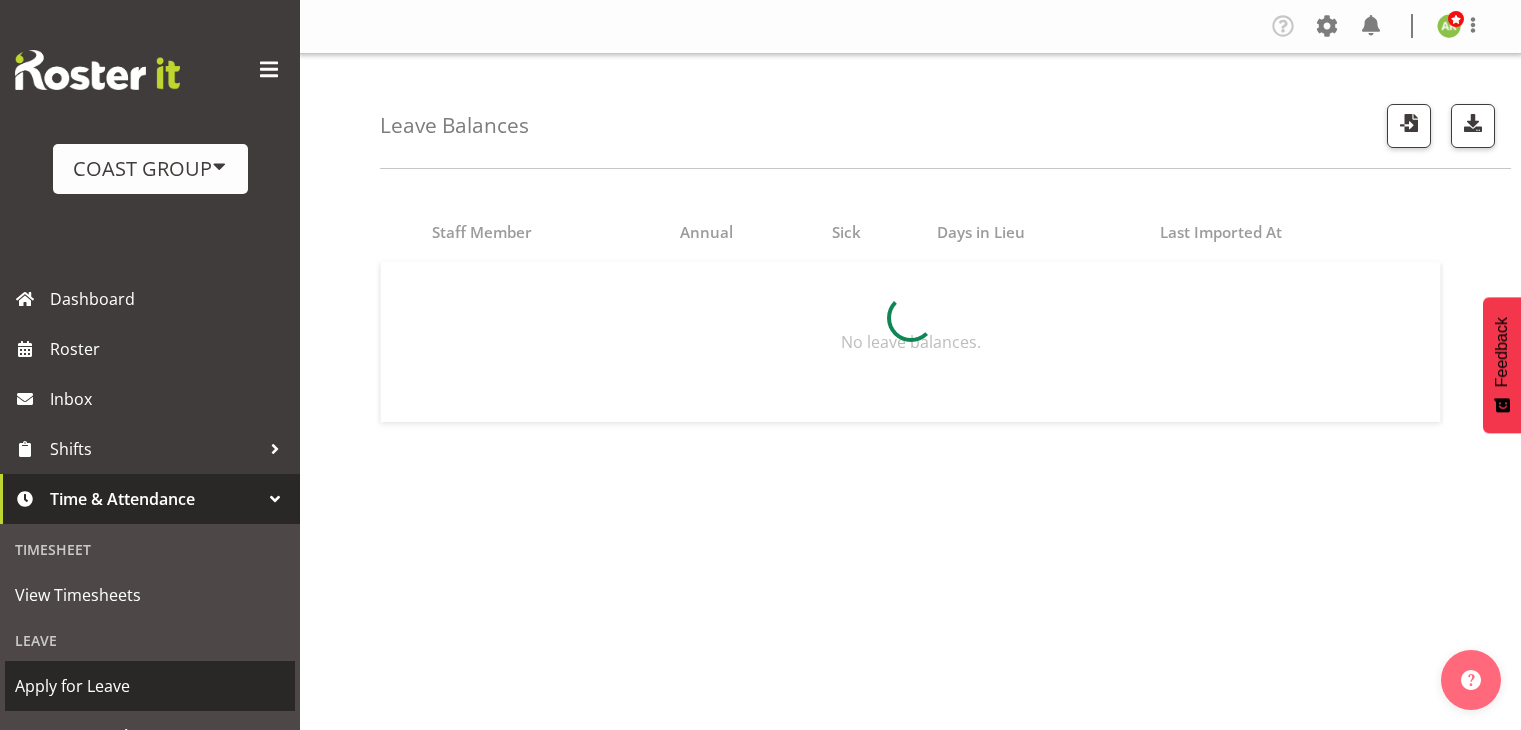 scroll, scrollTop: 0, scrollLeft: 0, axis: both 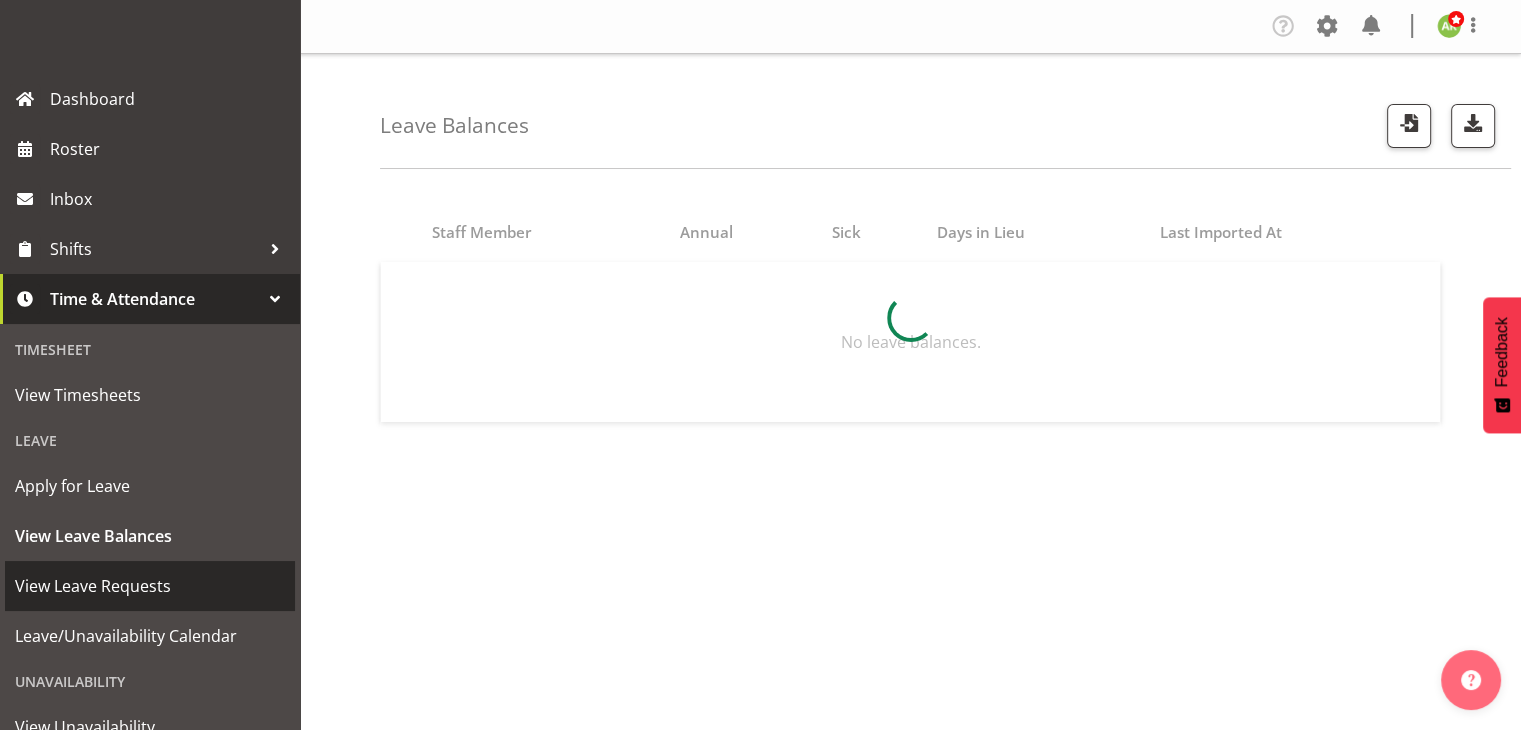 click on "View Leave Requests" at bounding box center [150, 586] 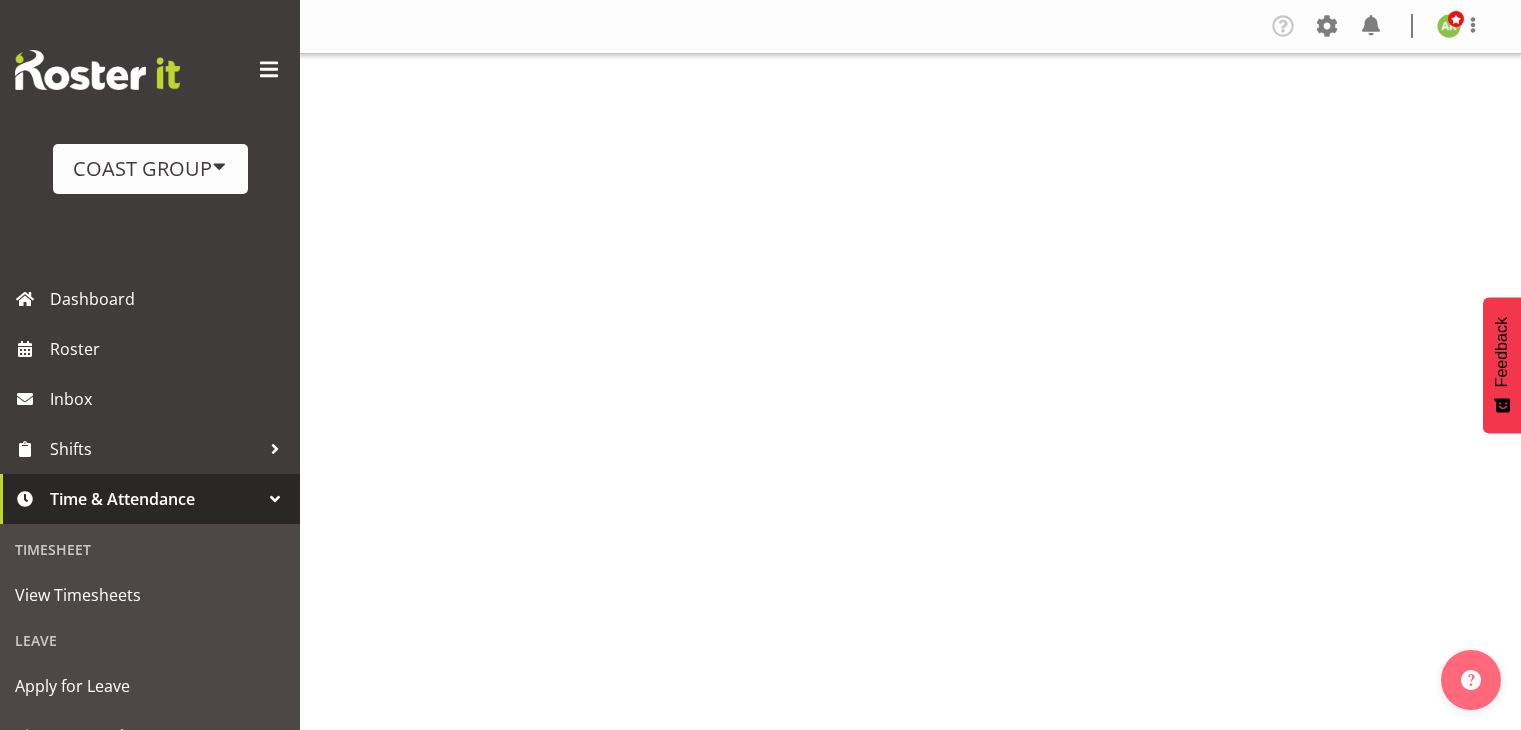 scroll, scrollTop: 0, scrollLeft: 0, axis: both 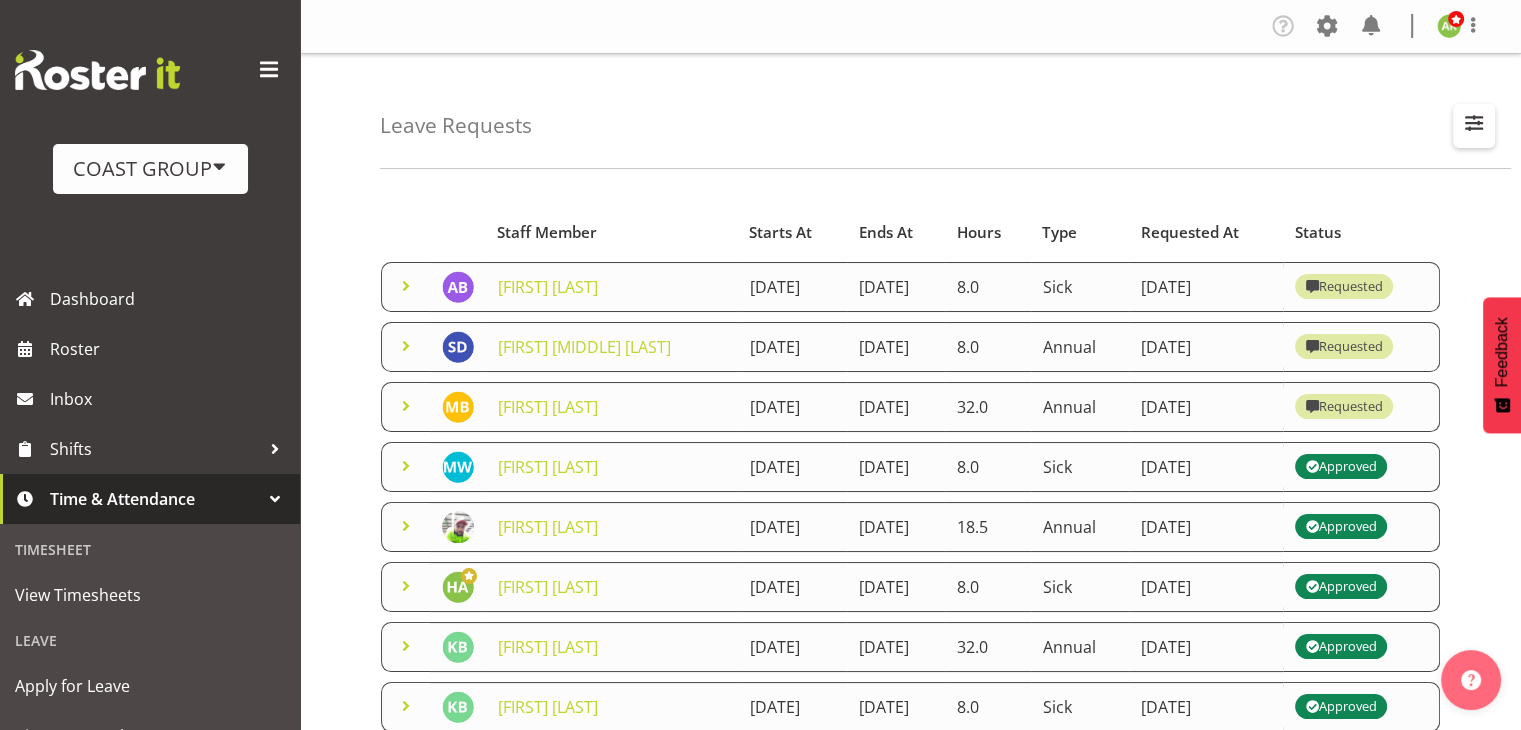click at bounding box center [1474, 123] 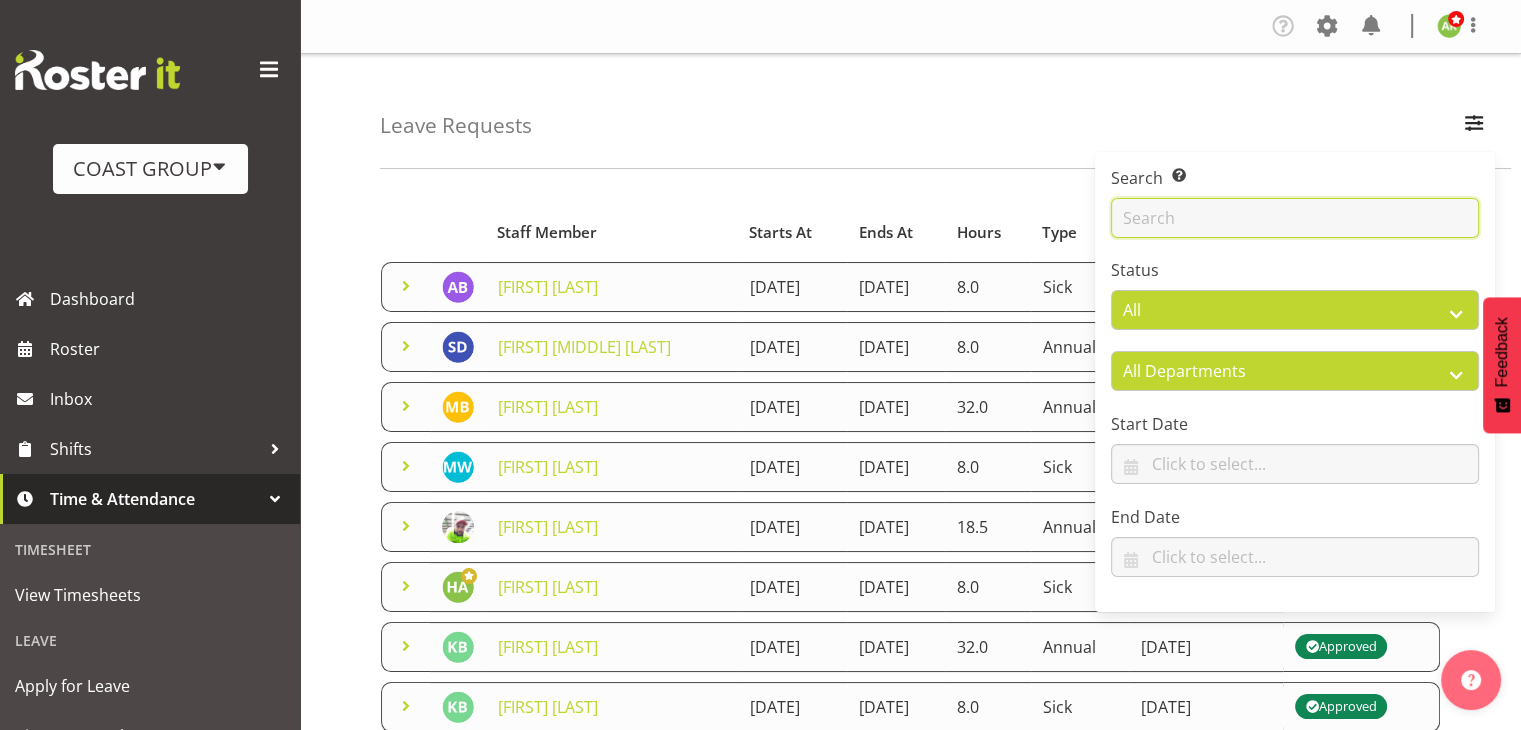 click at bounding box center (1295, 218) 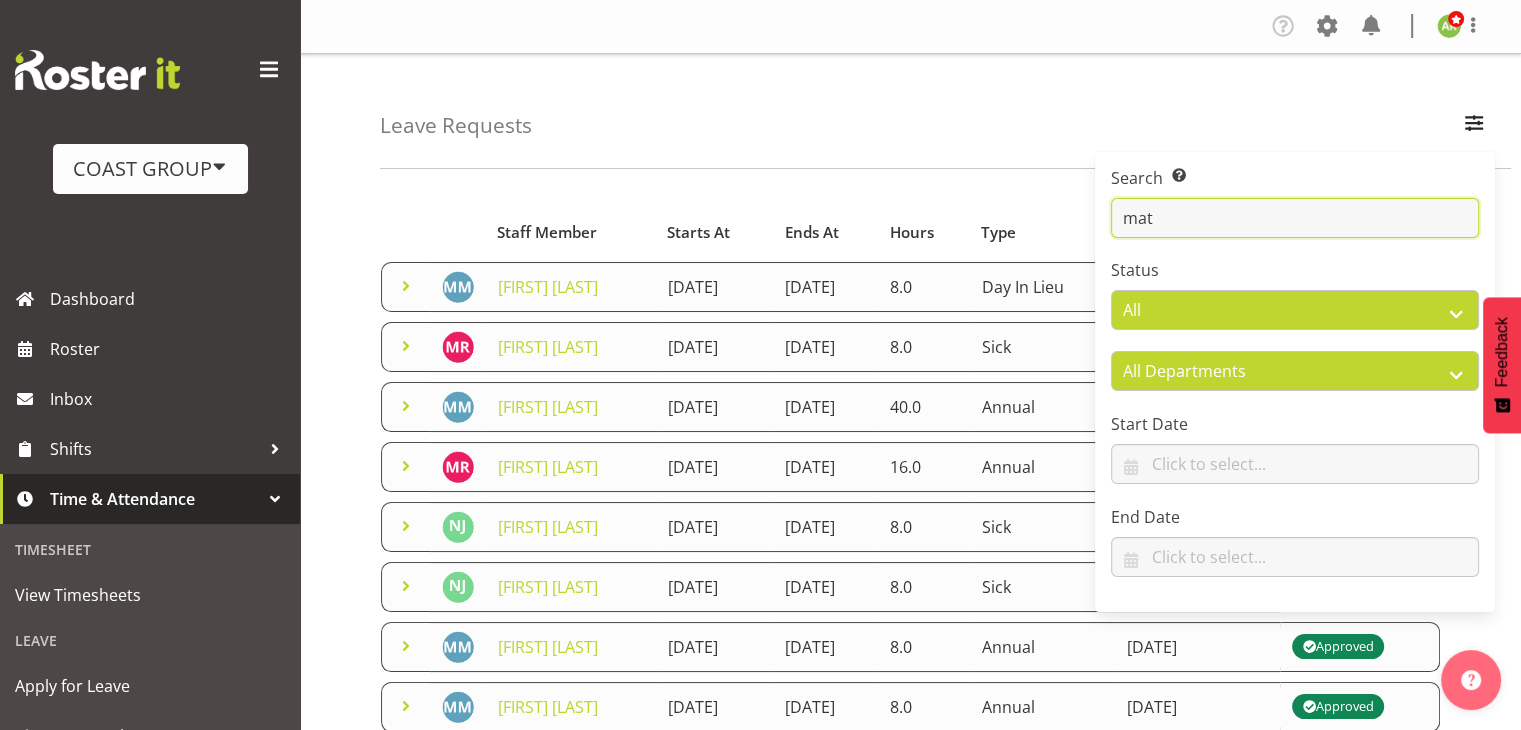 type on "mat" 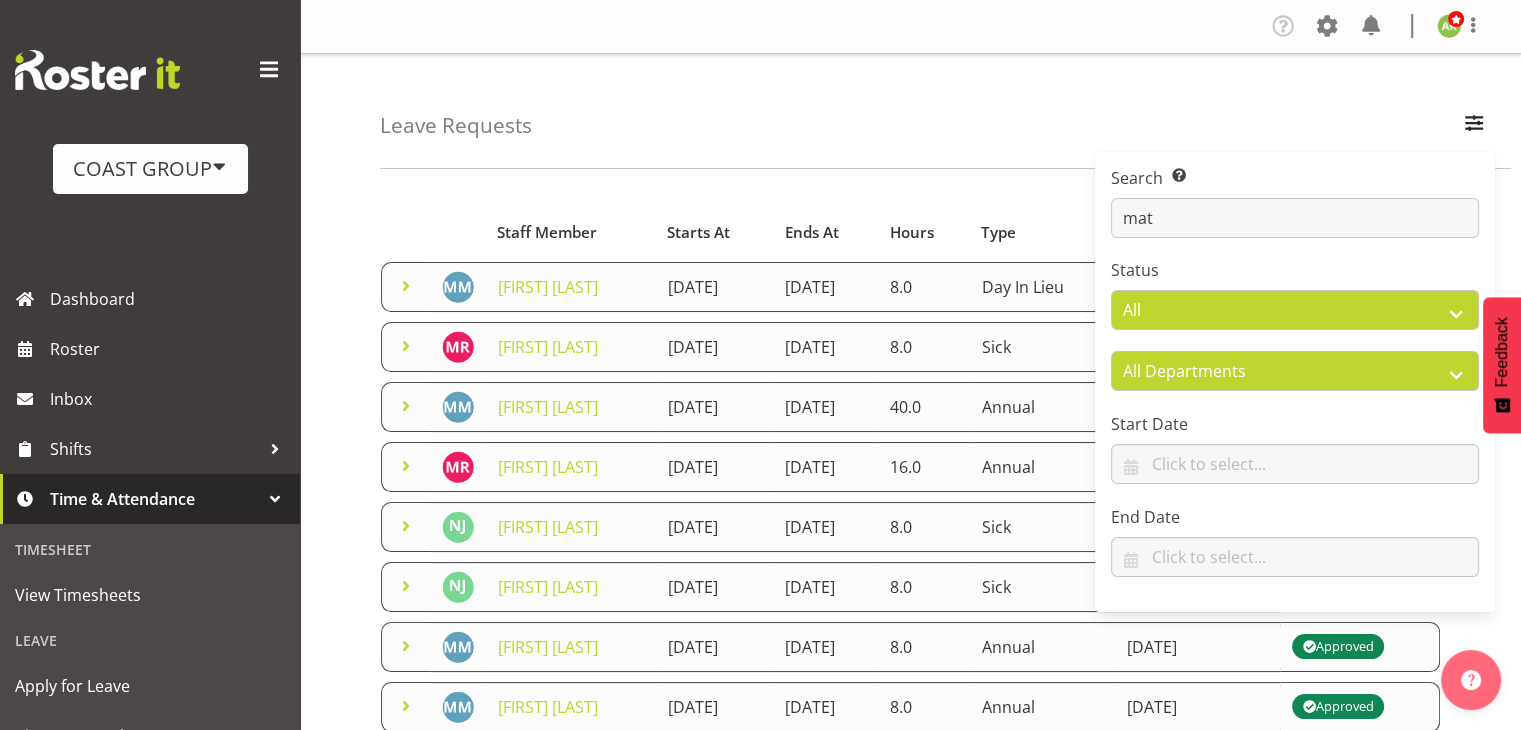 click on "Leave Requests
Search
Search for a particular employee   mat   Status All   Approved   Requested   Unapproved    All Departments  All Departments
CARLTON EVENTS
[NAME] [NAME]
[NAME] [NAME]
DW AKL
DW AKL ACCOUNTS/OFFICE
DW AKL DESIGN
DW AKL PRODUCTION
DW AKL SALES
DW CHC
Start Date
[MONTH]" at bounding box center (945, 111) 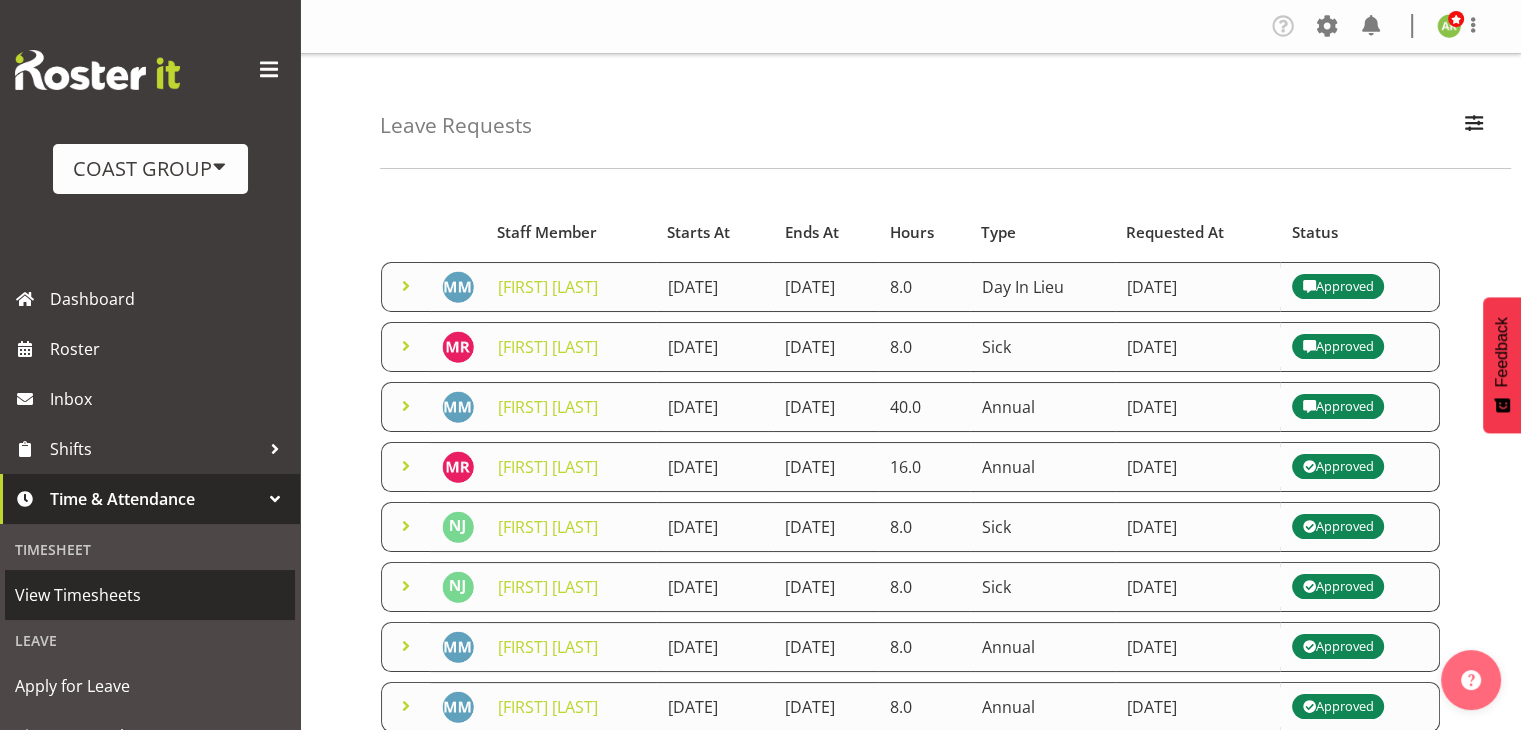 click on "View Timesheets" at bounding box center (150, 595) 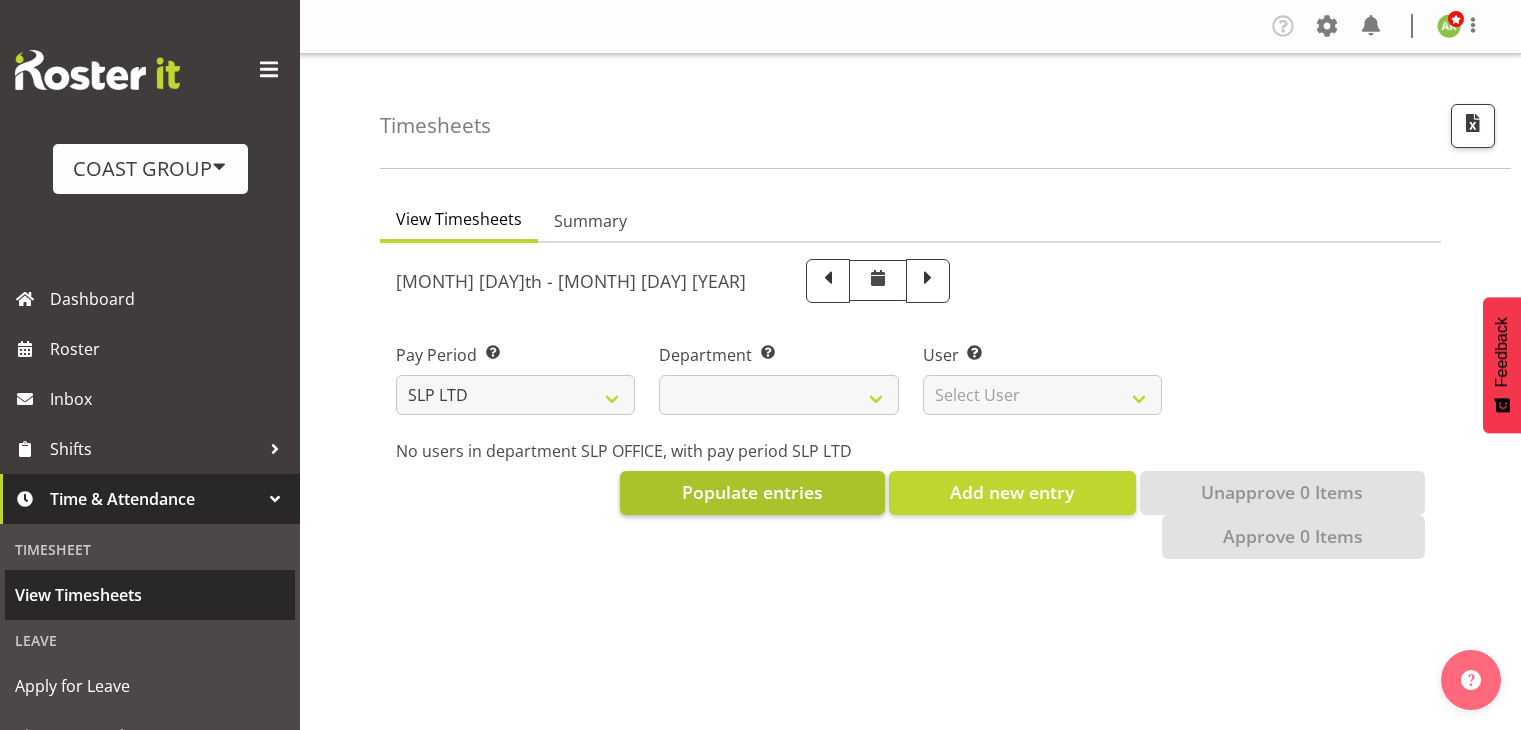 scroll, scrollTop: 0, scrollLeft: 0, axis: both 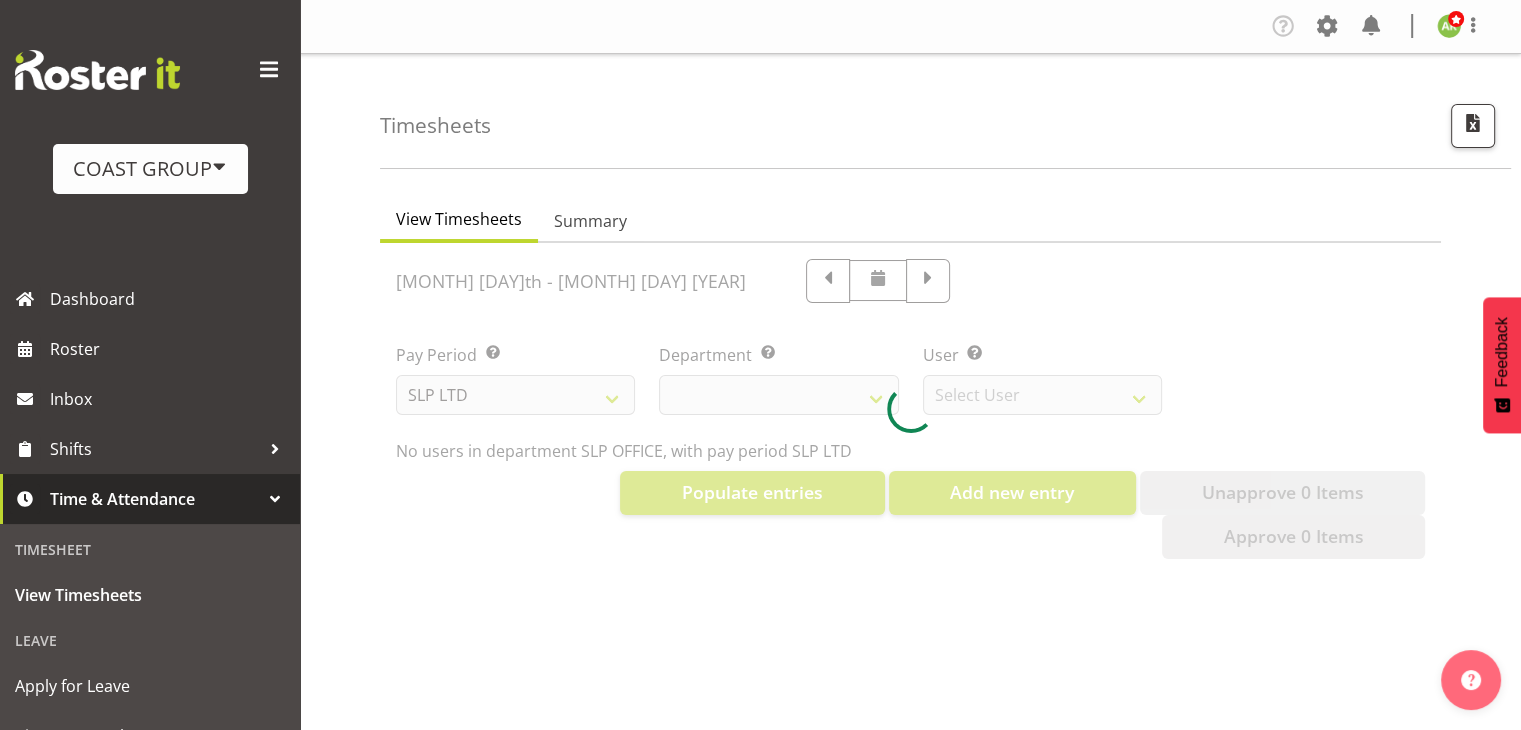 select on "25" 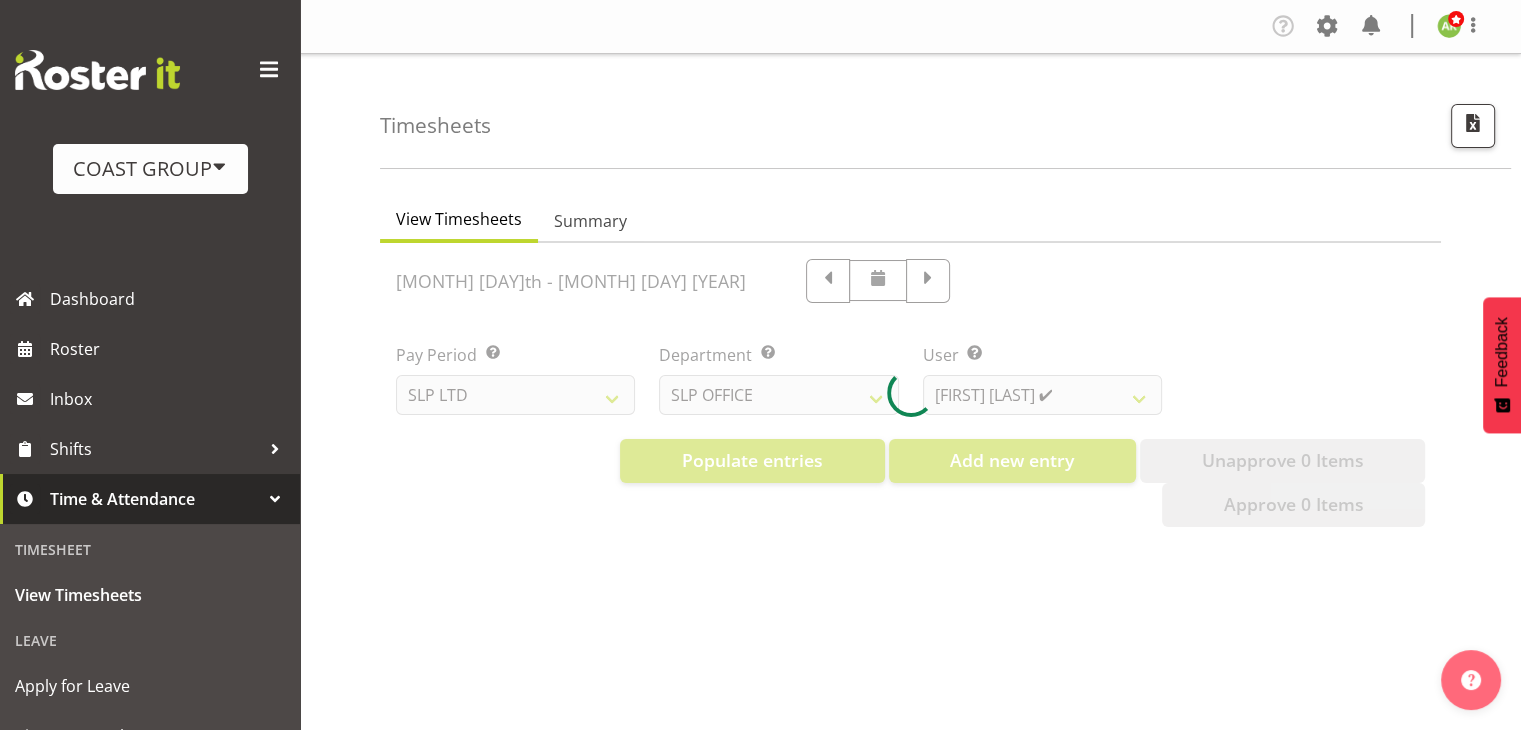 click at bounding box center (910, 393) 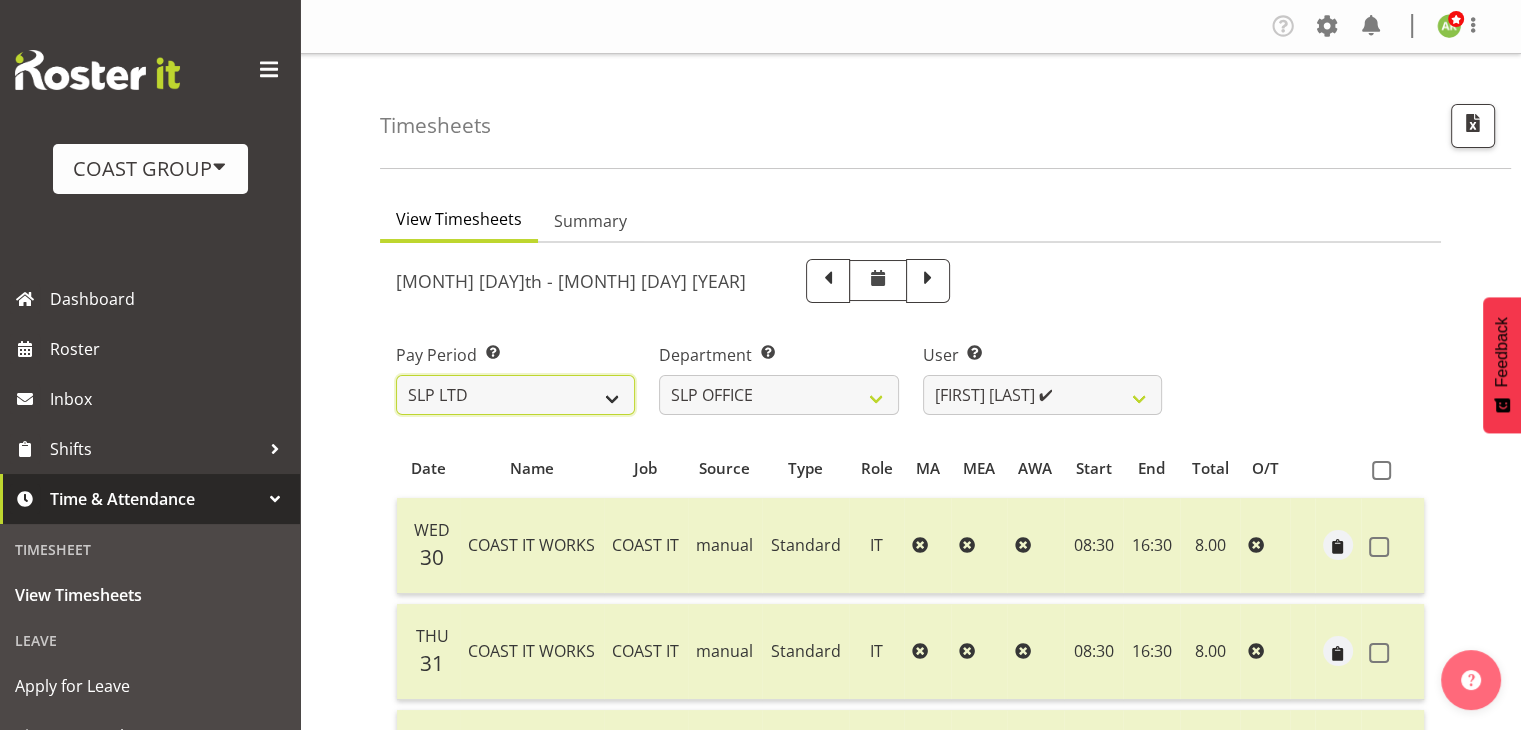 click on "SLP LTD EHS LTD DW LTD VEHICLES Carlton Events Hamilton 120 Limited Wellington 130 Limited" at bounding box center (515, 395) 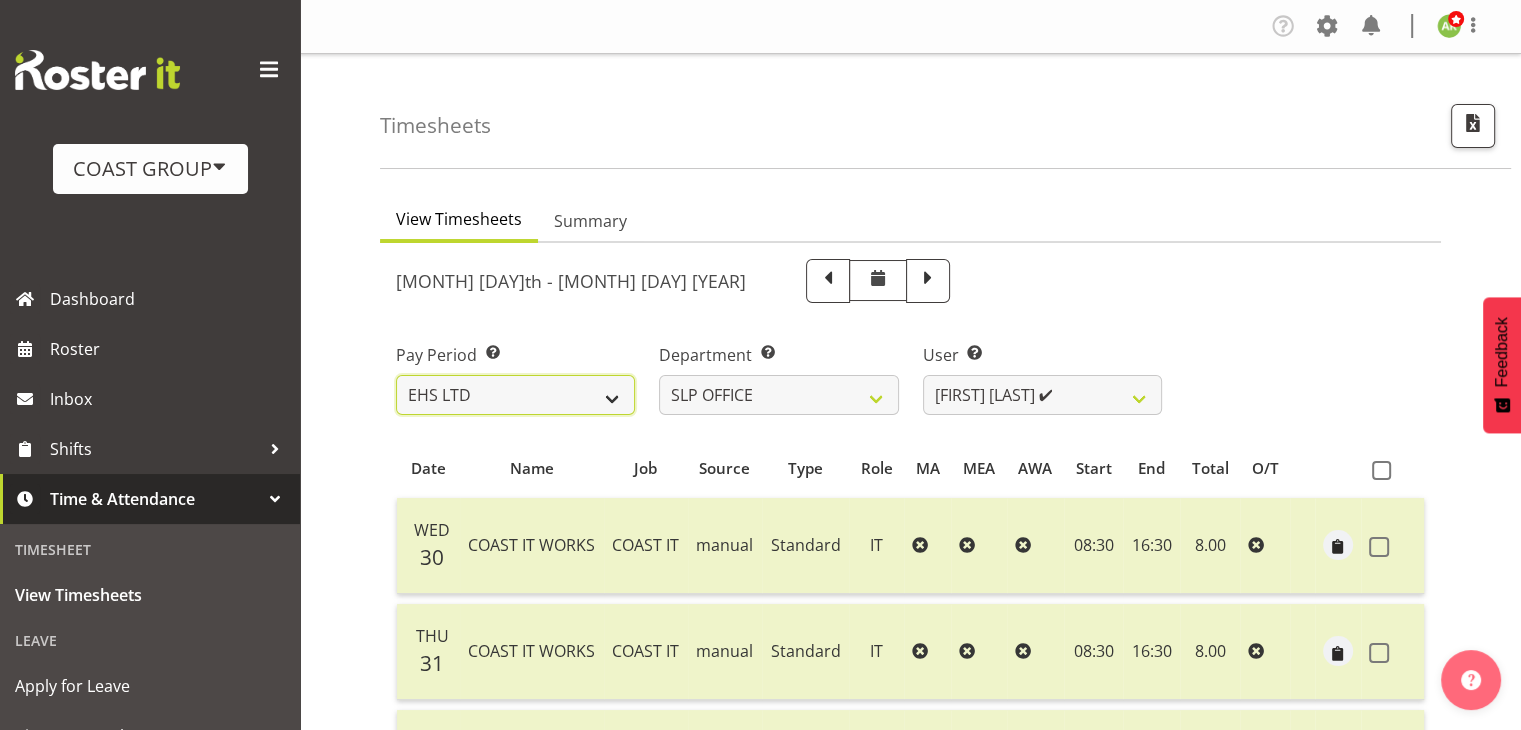 click on "SLP LTD EHS LTD DW LTD VEHICLES Carlton Events Hamilton 120 Limited Wellington 130 Limited" at bounding box center [515, 395] 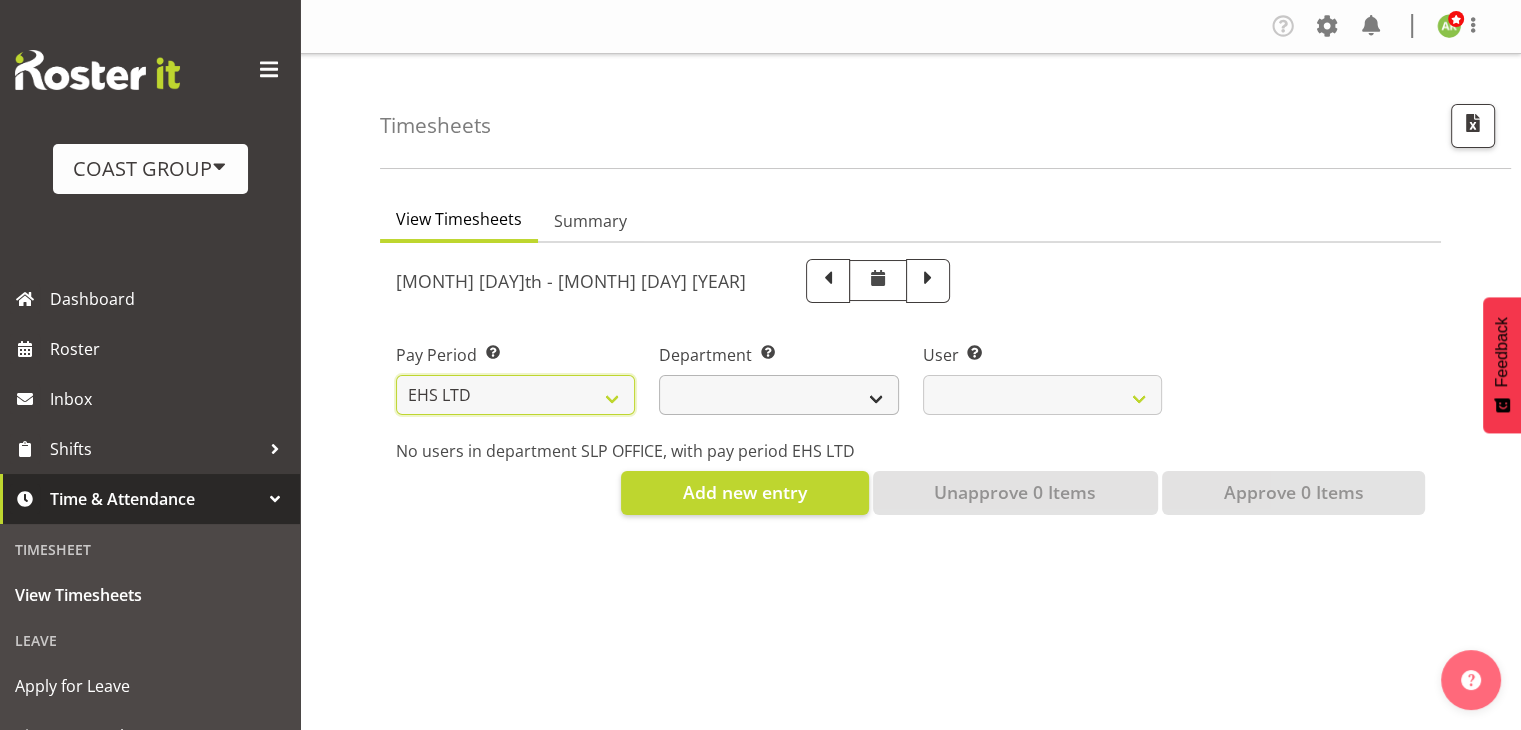 select 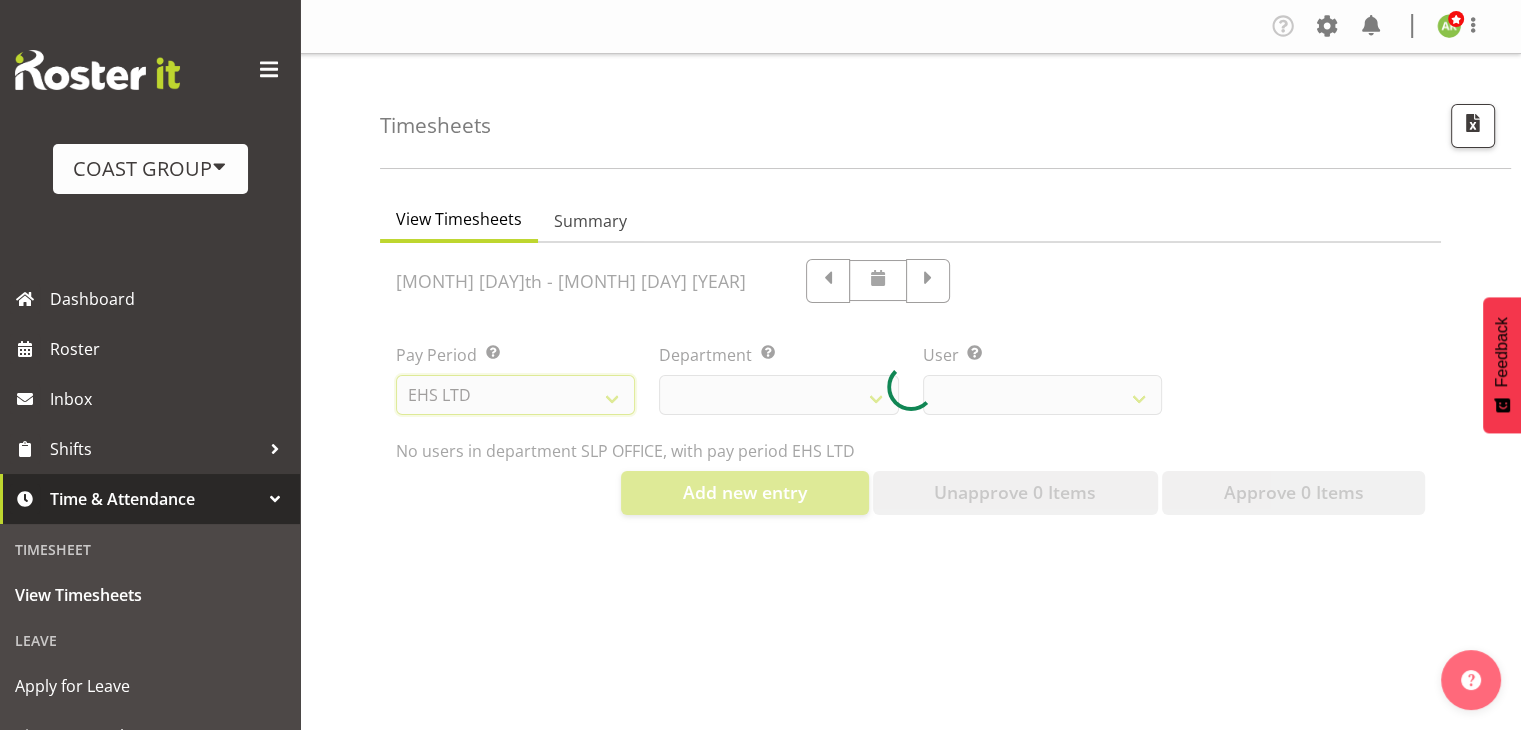 select 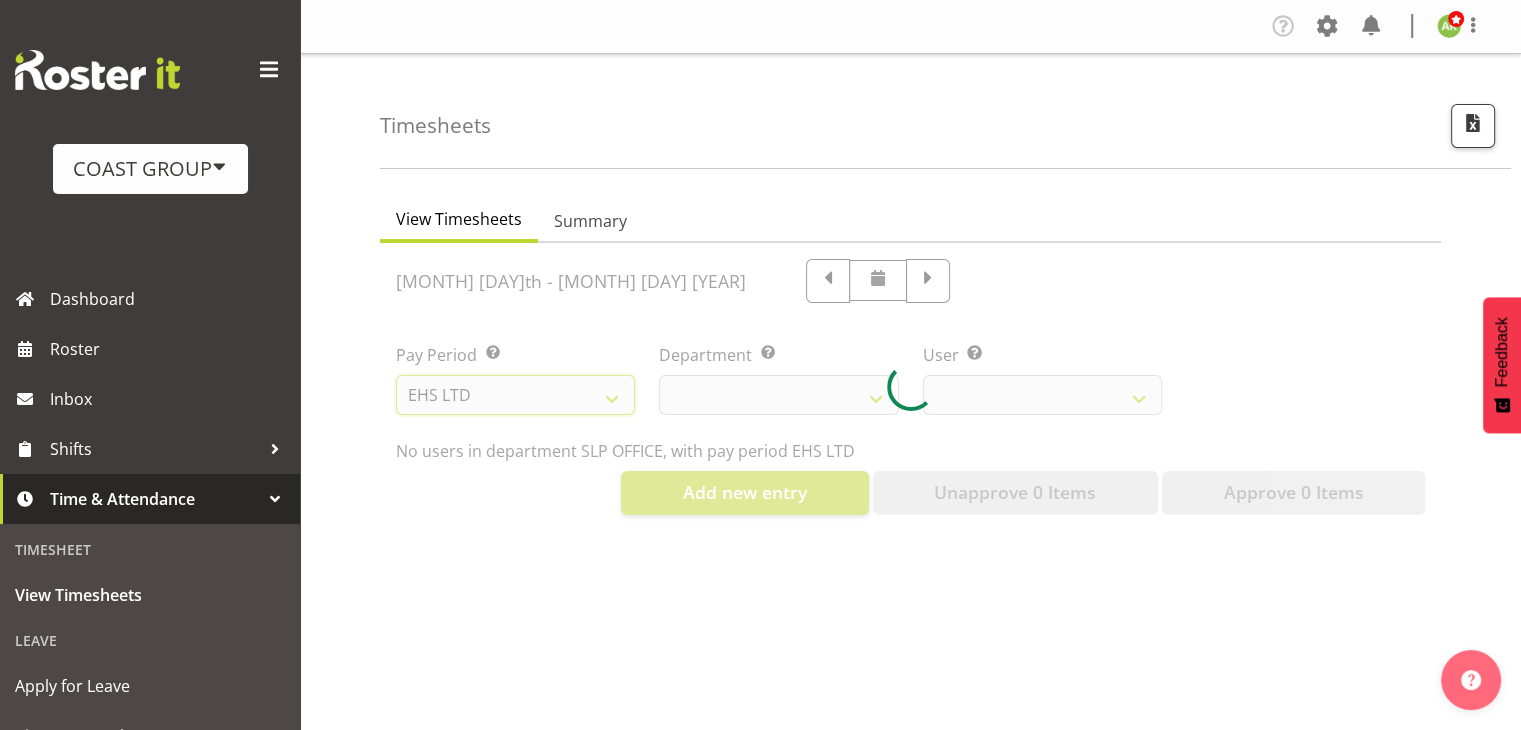 select 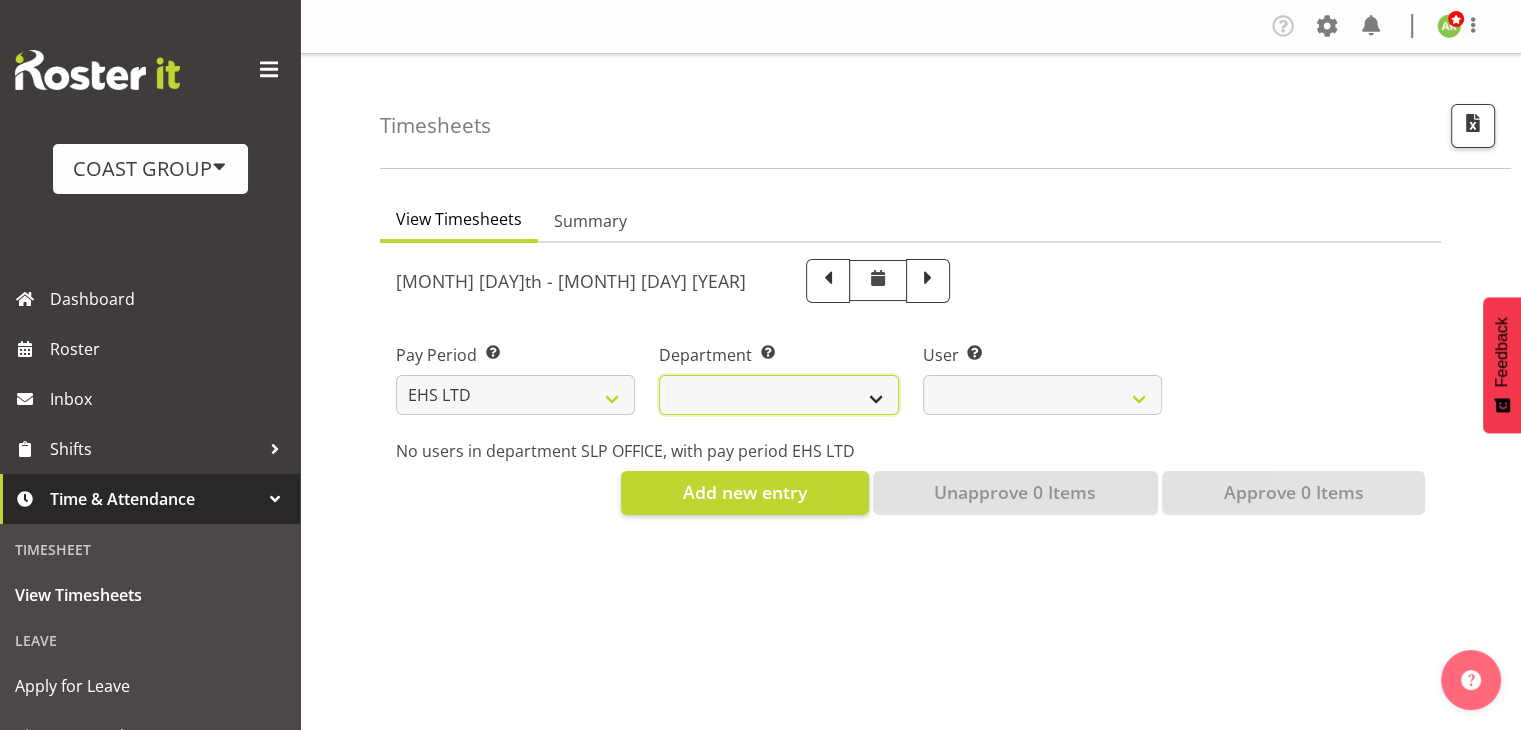 click on "EHS AKL ACCOUNTS
EHS AKL CARPET
EHS AKL D&B
EHS AKL DESIGNER
EHS AKL FURNITURE
EHS AKL PANEL
EHS AKL SALES
EHS CHC OPS
EHS CHC SALES
EHS HLZ
EHS WLG OPS
EHS WLG SALES" at bounding box center [778, 395] 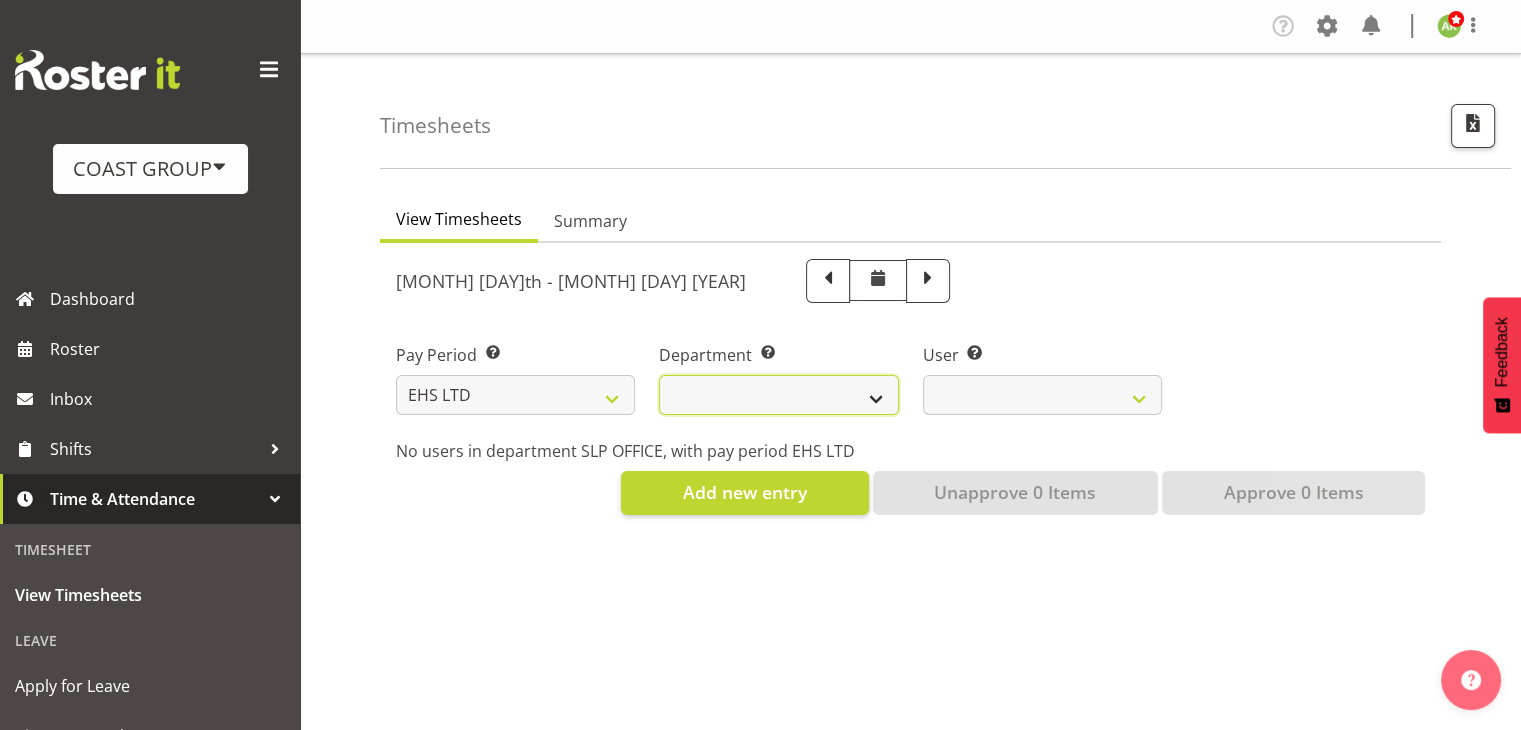 select on "37" 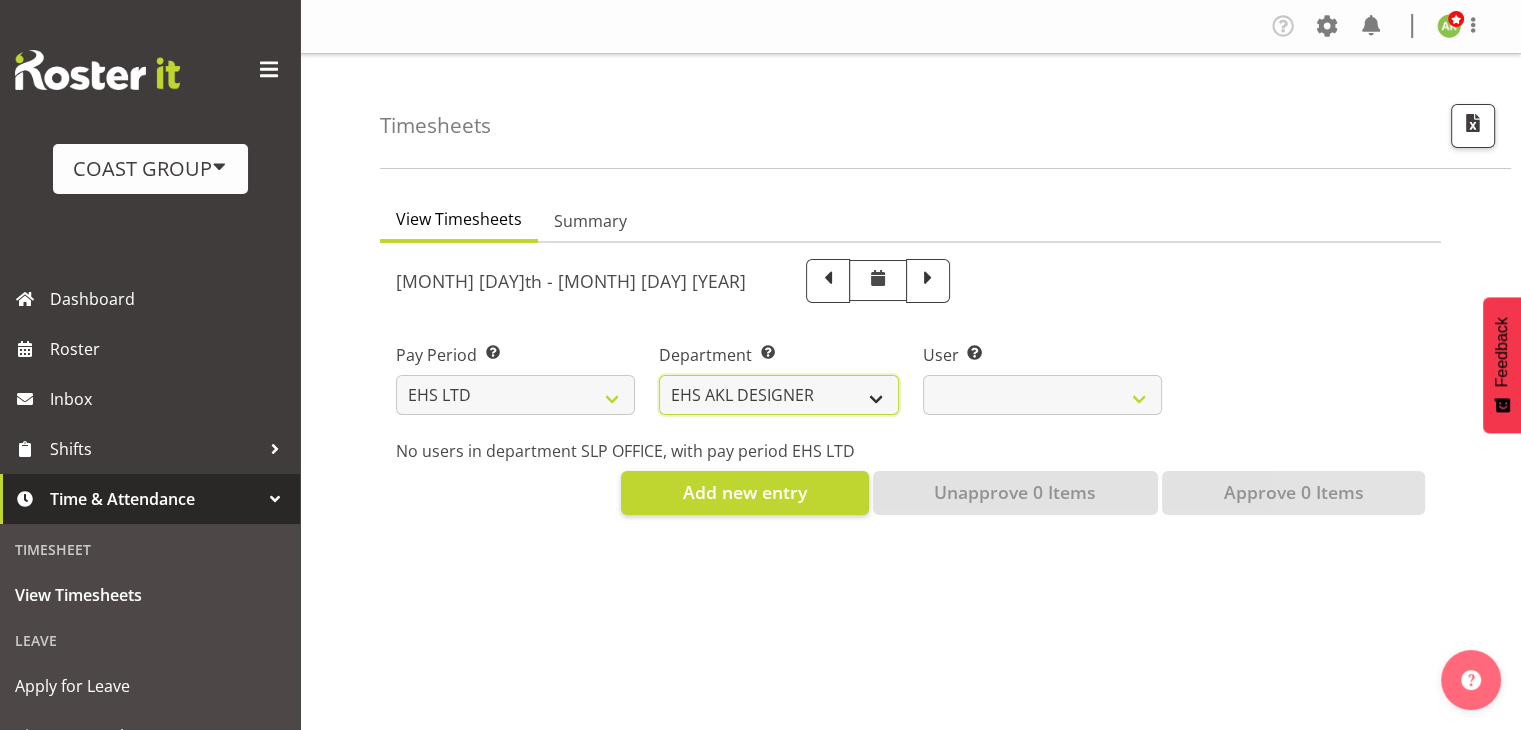 click on "EHS AKL ACCOUNTS
EHS AKL CARPET
EHS AKL D&B
EHS AKL DESIGNER
EHS AKL FURNITURE
EHS AKL PANEL
EHS AKL SALES
EHS CHC OPS
EHS CHC SALES
EHS HLZ
EHS WLG OPS
EHS WLG SALES" at bounding box center [778, 395] 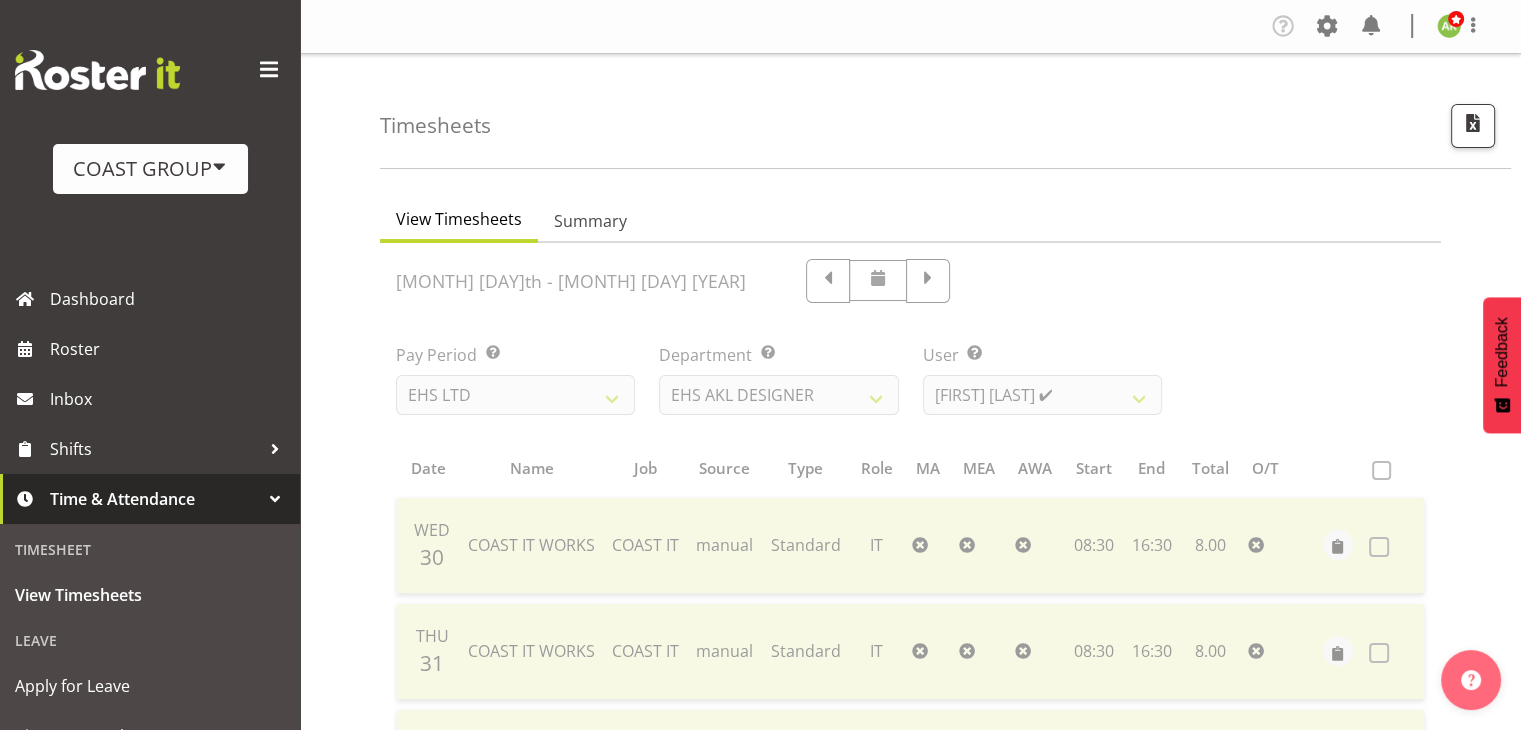 click at bounding box center (910, 802) 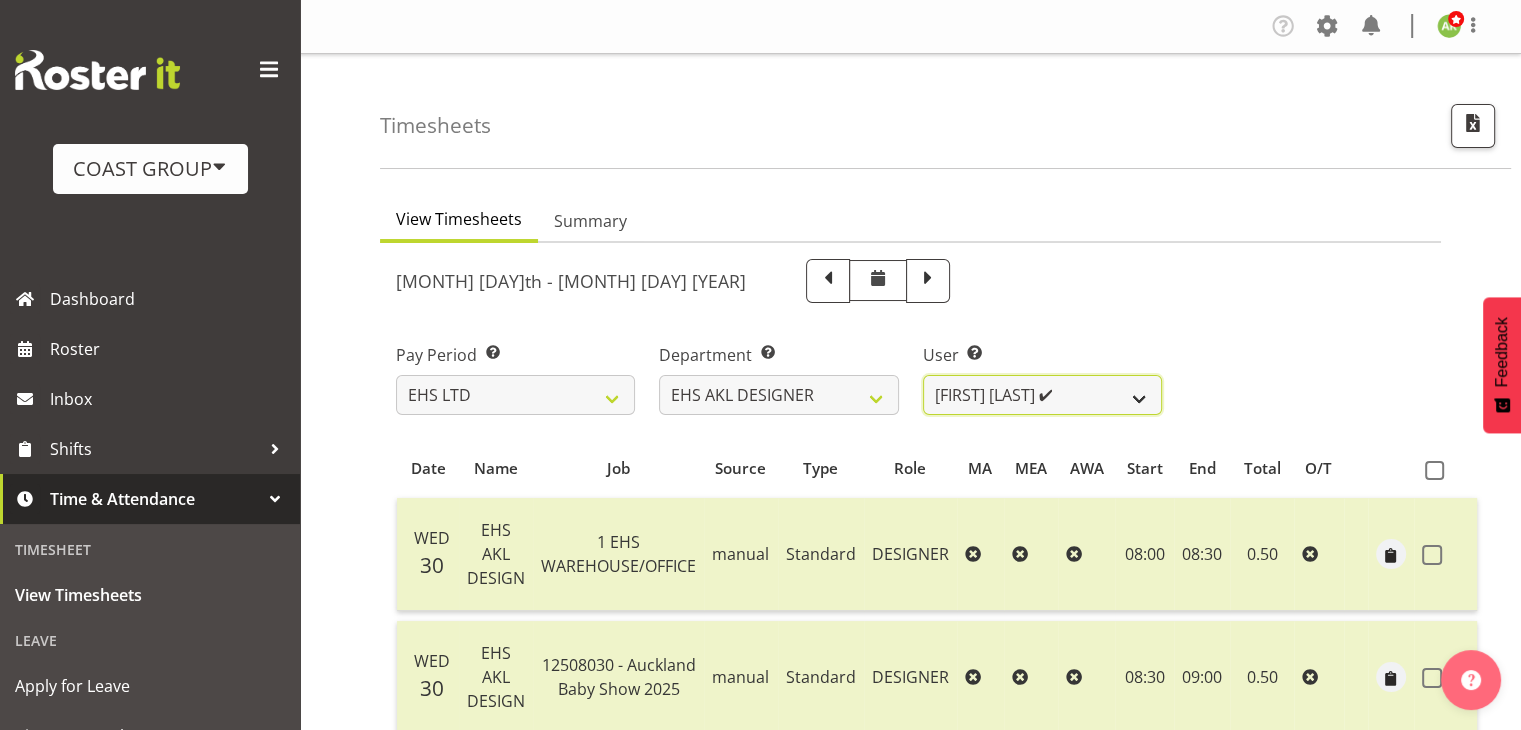 click on "[FIRST] [LAST]
✔
[FIRST] [LAST]
✔
[FIRST] [LAST]
✔
[FIRST] [LAST]
✔
[FIRST] [LAST]
✔" at bounding box center (1042, 395) 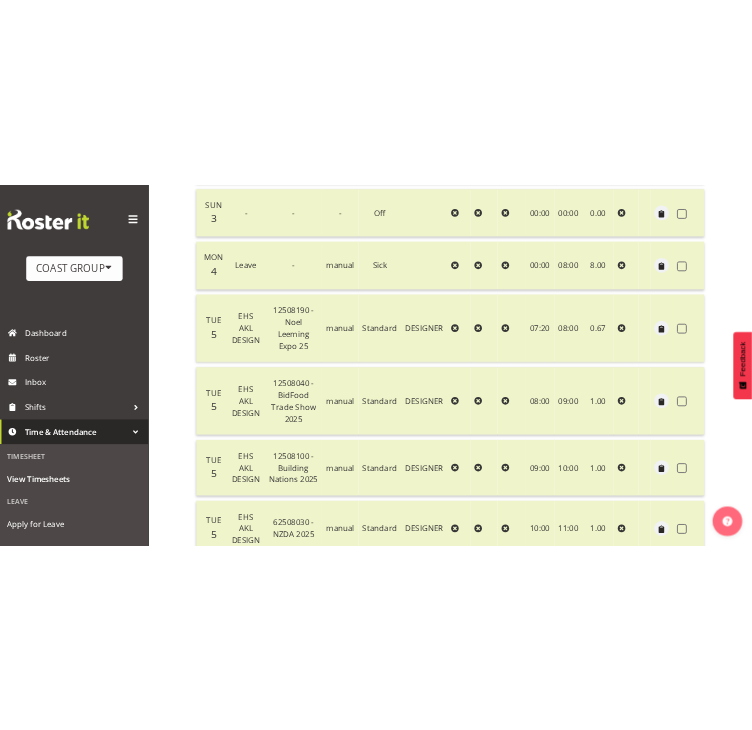scroll, scrollTop: 2000, scrollLeft: 0, axis: vertical 